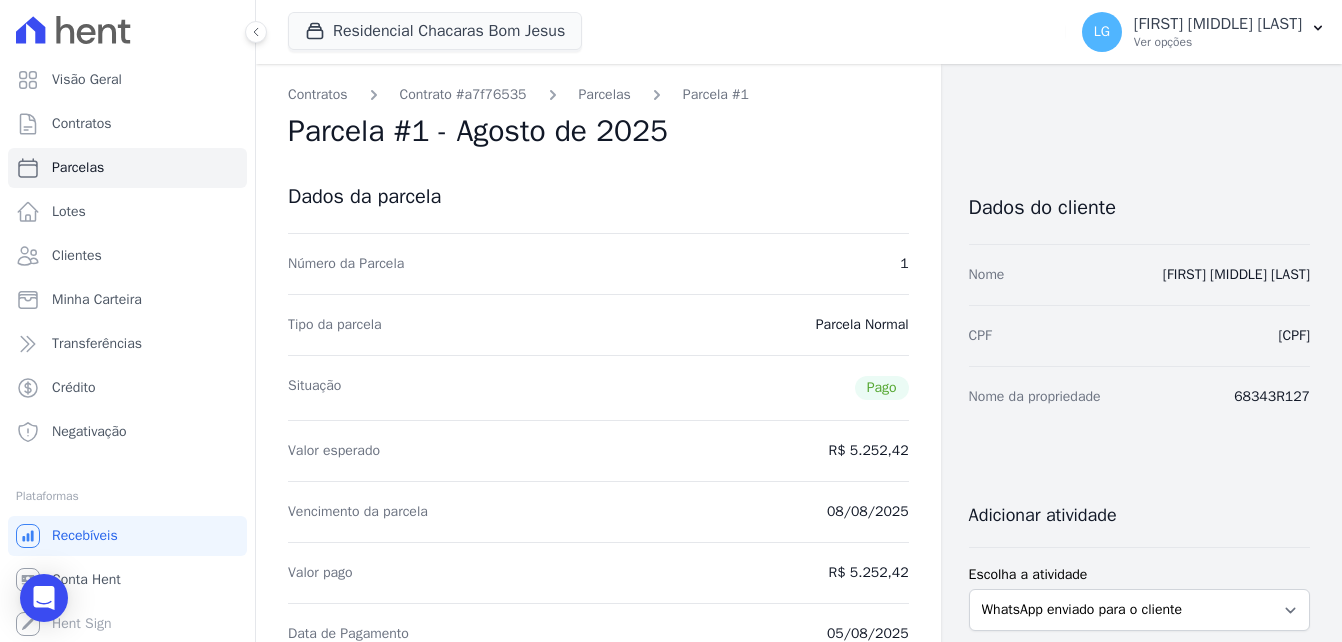 scroll, scrollTop: 0, scrollLeft: 0, axis: both 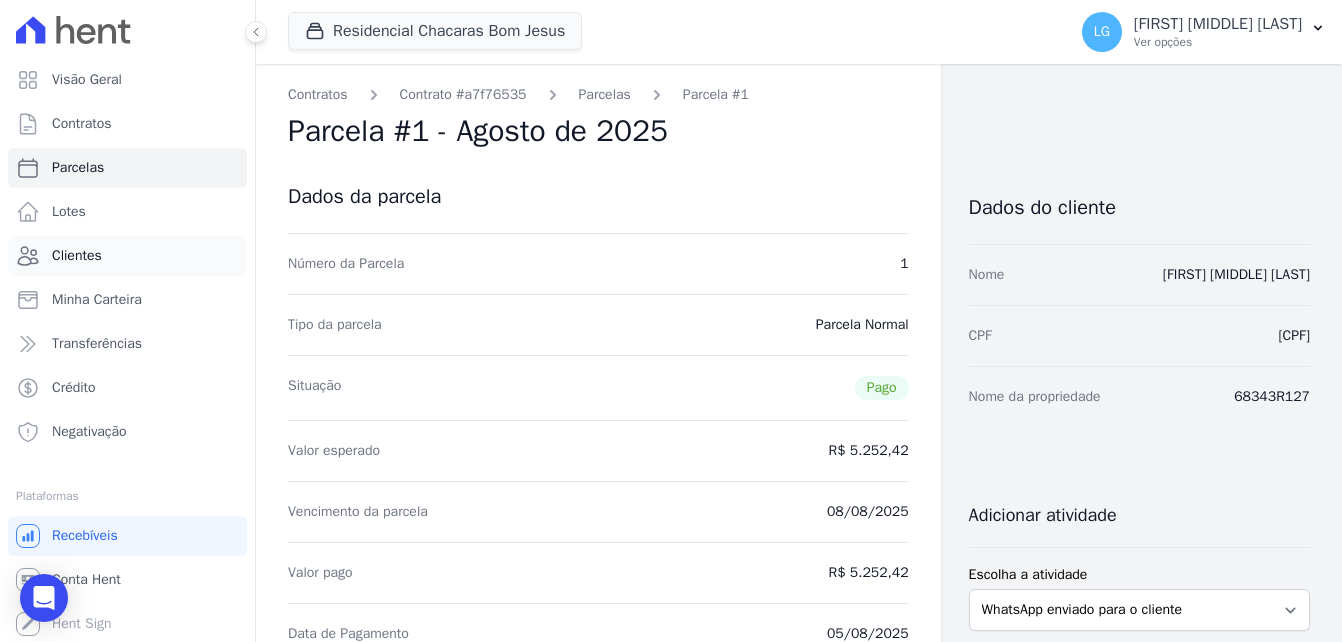 click on "Clientes" at bounding box center [77, 256] 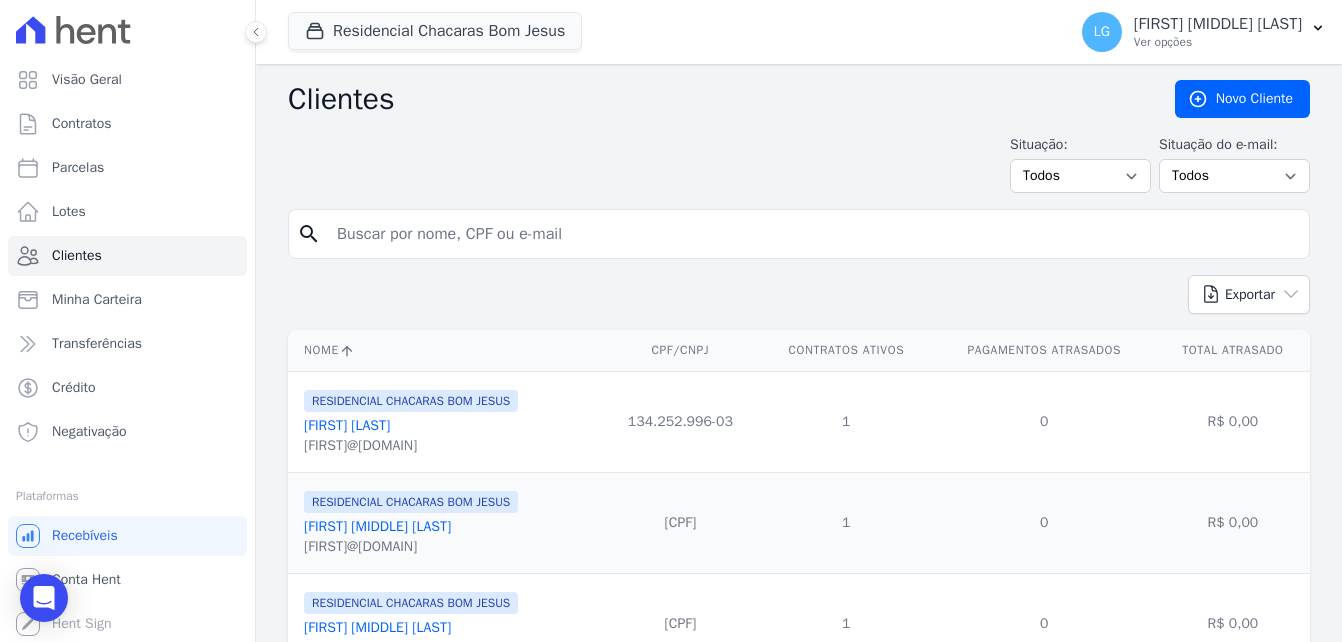 click at bounding box center (813, 234) 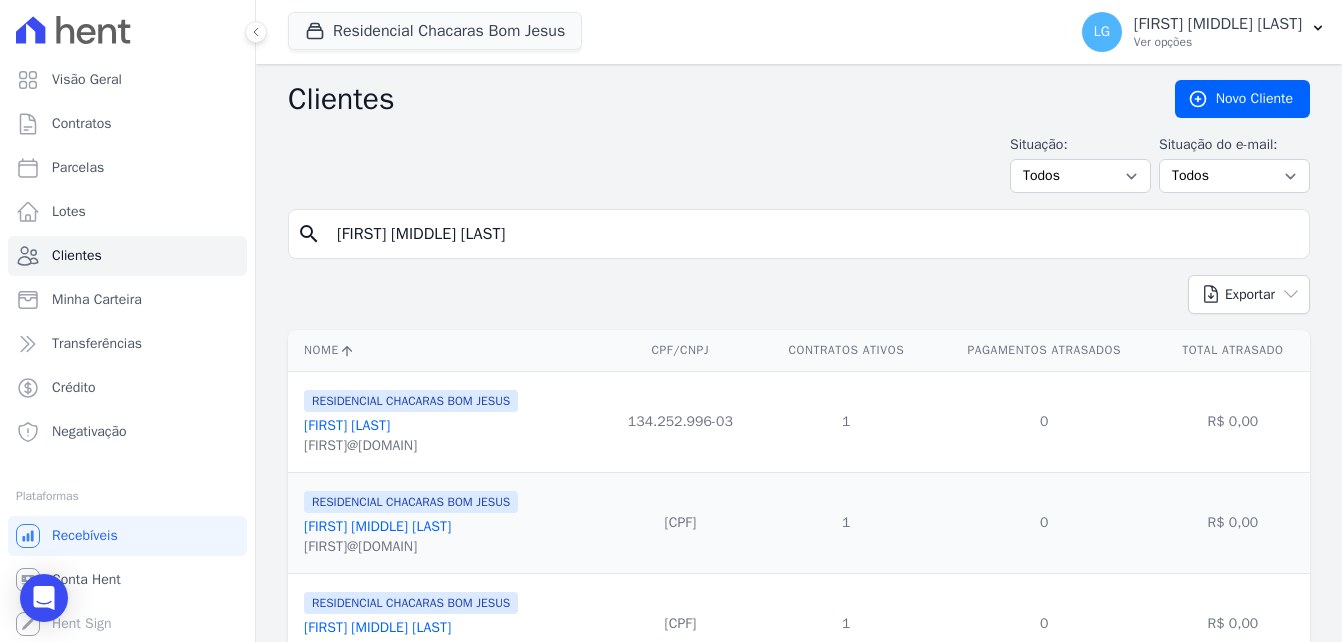 type on "[FIRST] [MIDDLE] [LAST]" 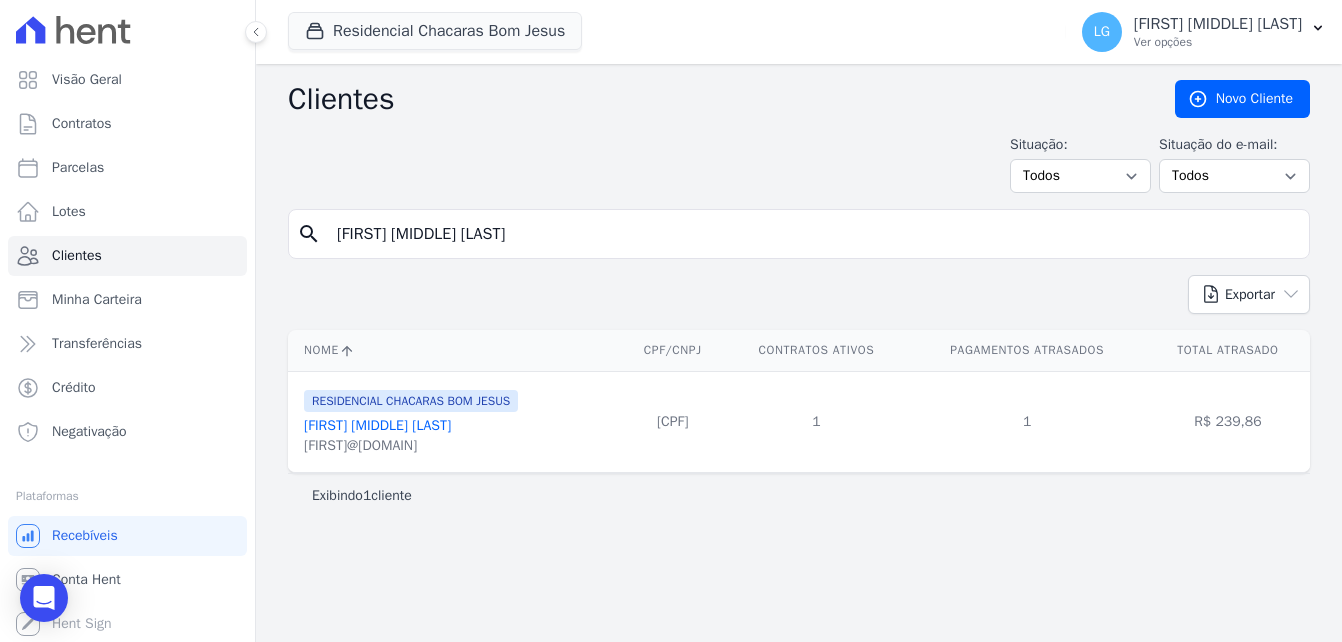click on "[FIRST] [MIDDLE] [LAST]" at bounding box center (377, 425) 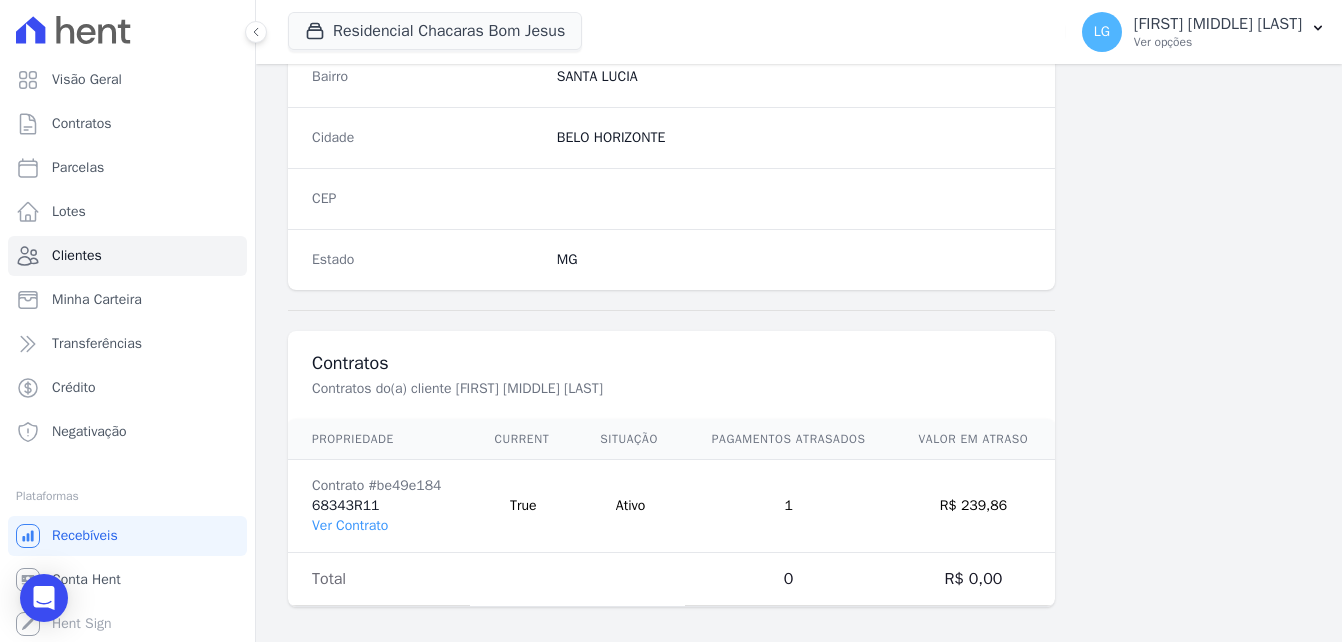 scroll, scrollTop: 1245, scrollLeft: 0, axis: vertical 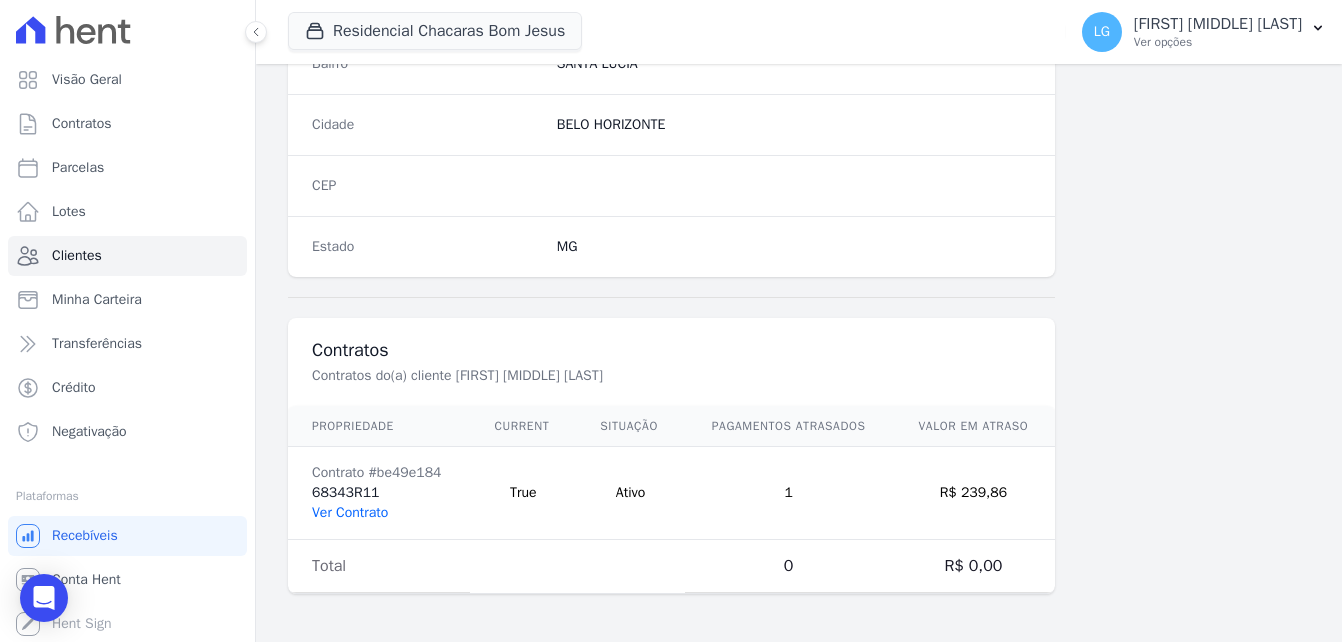 click on "Ver Contrato" at bounding box center (350, 512) 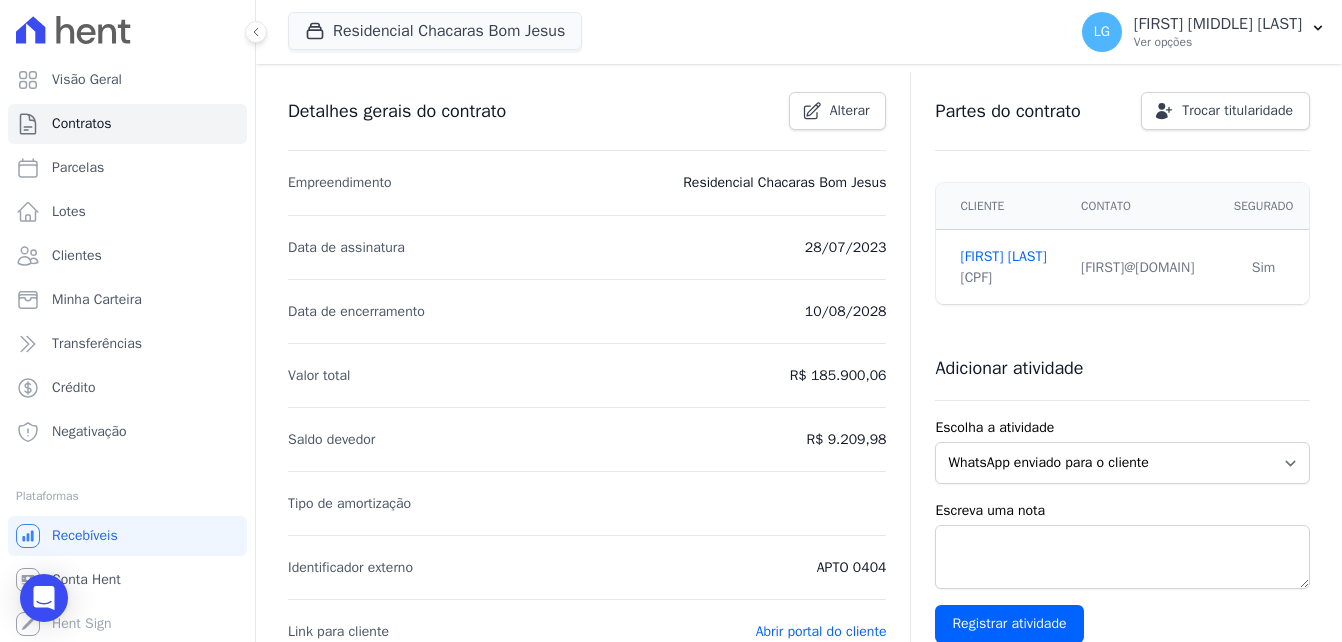 scroll, scrollTop: 0, scrollLeft: 0, axis: both 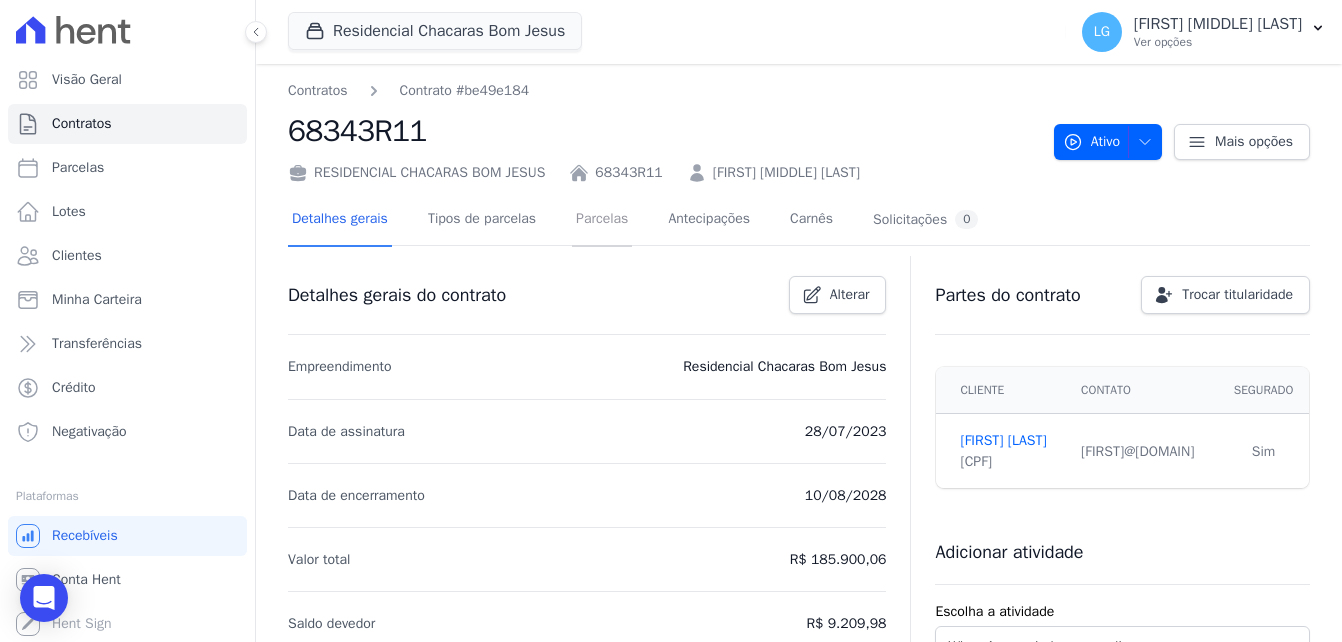 click on "Parcelas" at bounding box center [602, 220] 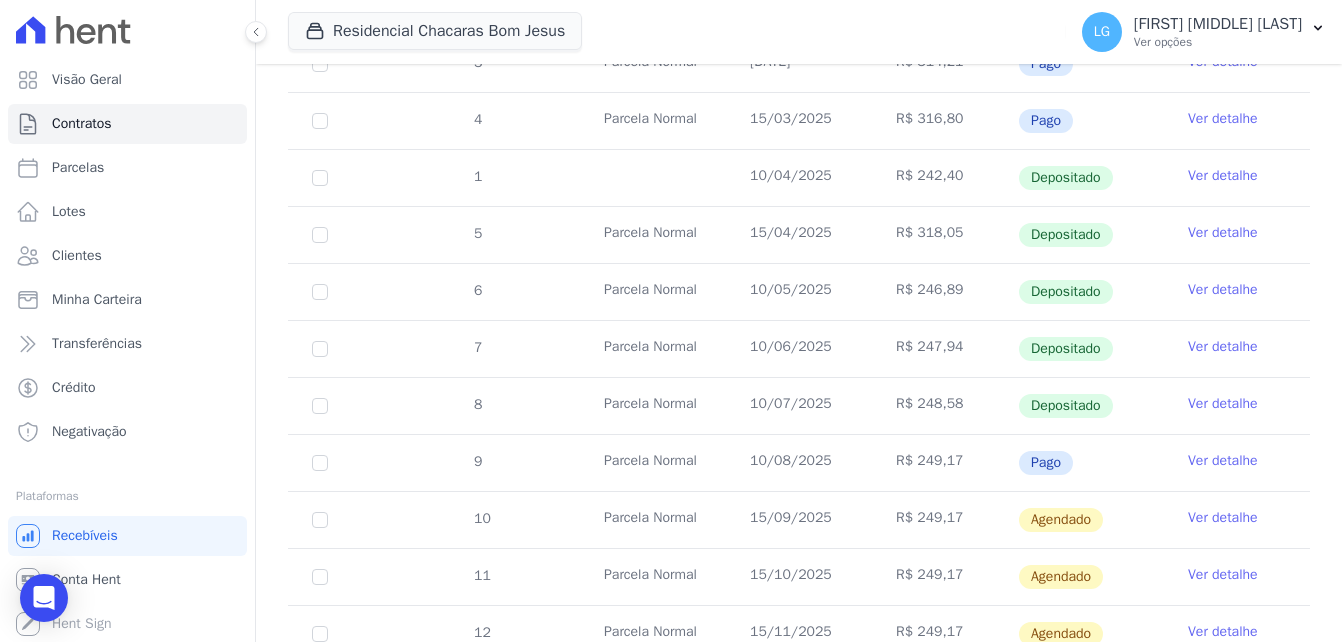 scroll, scrollTop: 468, scrollLeft: 0, axis: vertical 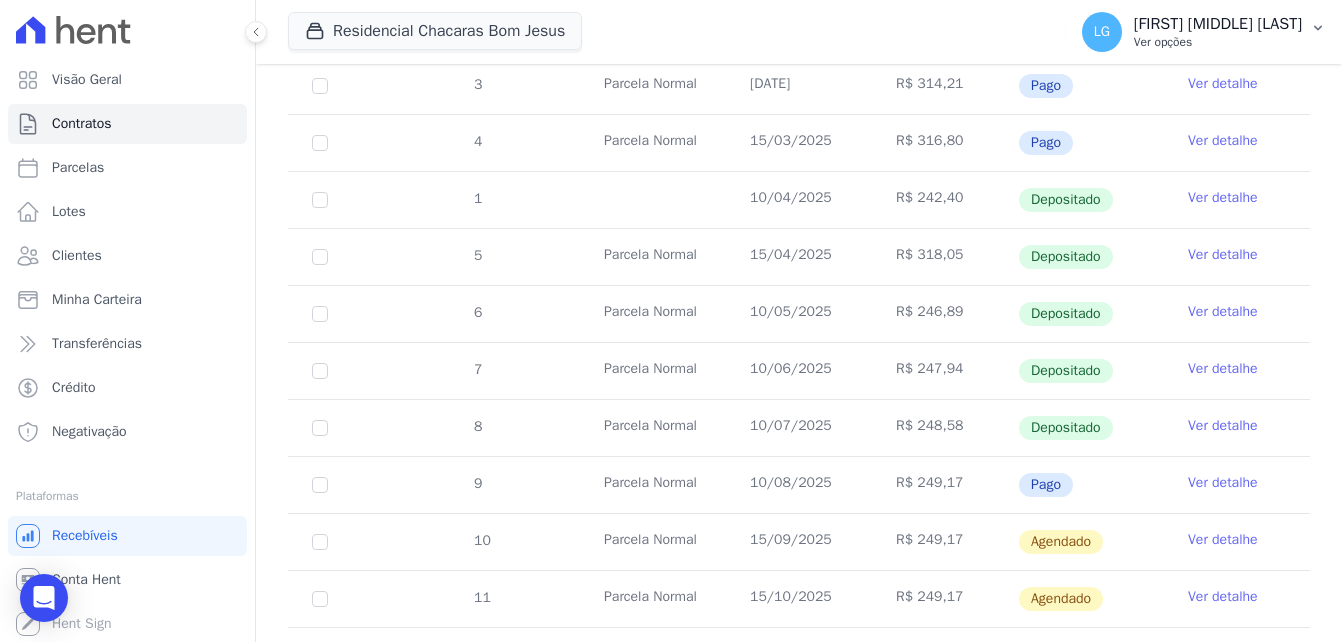 click on "[FIRST] [MIDDLE] [LAST]" at bounding box center (1218, 24) 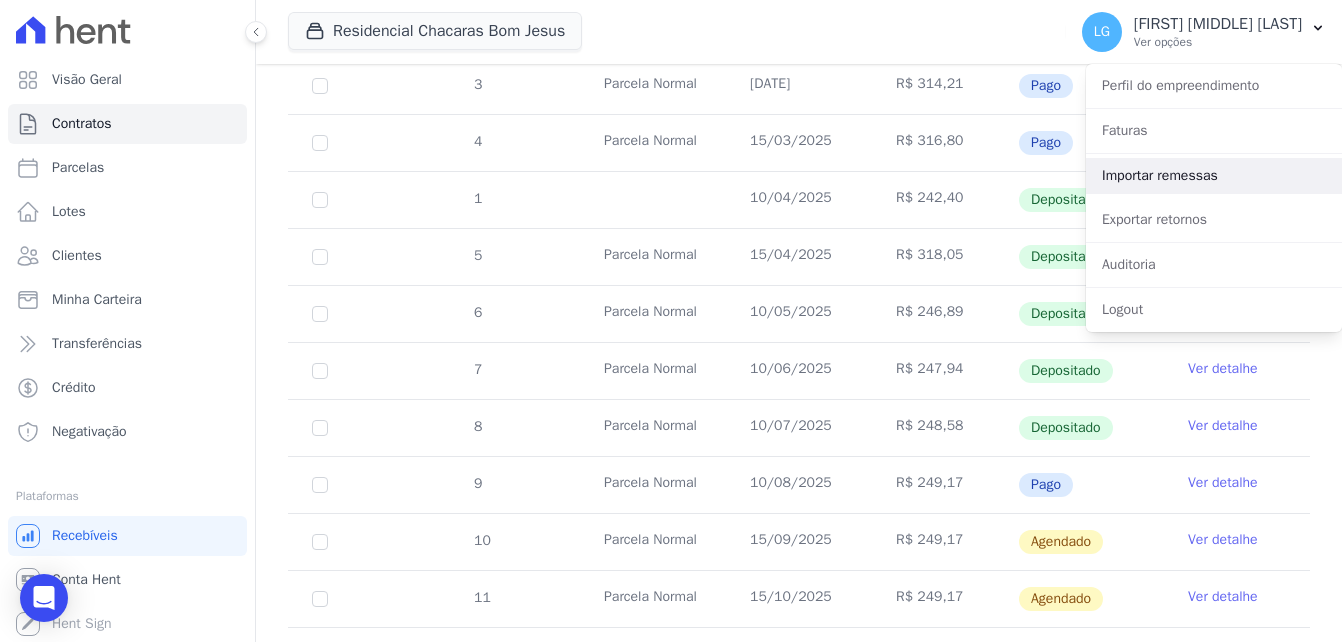 click on "Importar remessas" at bounding box center (1214, 176) 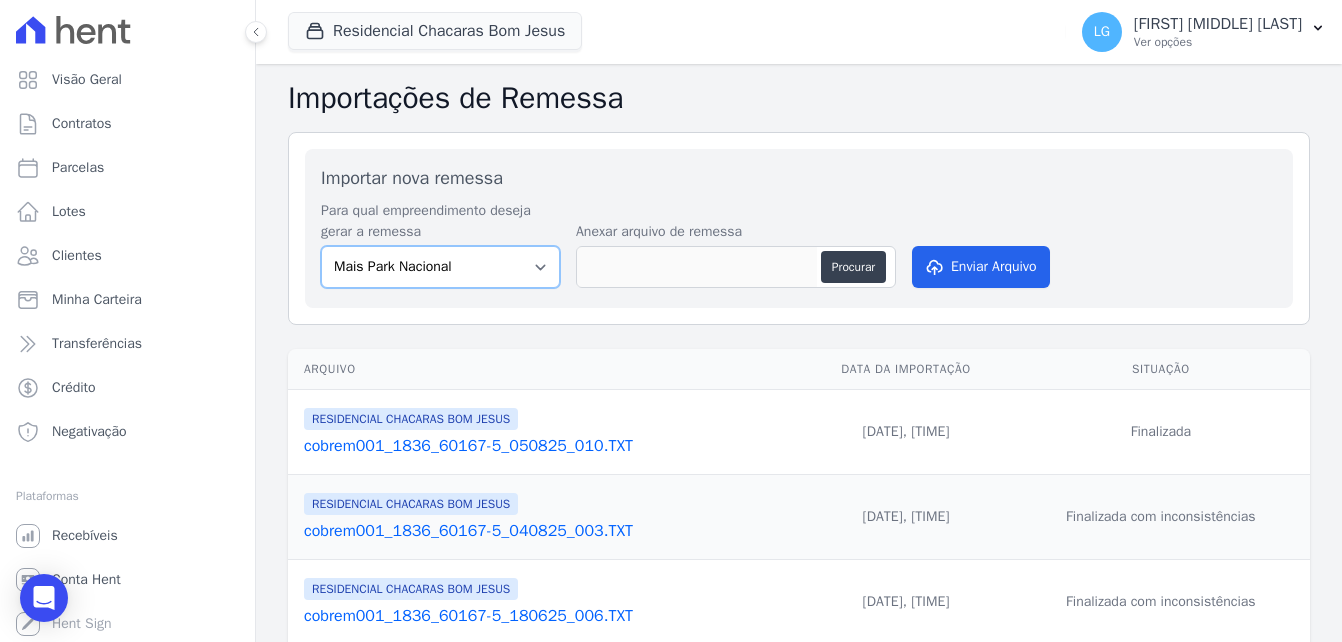 click on "Mais Park Nacional
Mais Park Pampulha
Mugango - Viva Iguaçu
Parque Primavera
RESIDENCIAL CHACARAS BOM JESUS
RESIDENCIAL VIVA IGUACU II
UP Nova Iguaçu
Viva Mais - Zona Sul l
Viva Mais - Zona Sul ll" at bounding box center [440, 267] 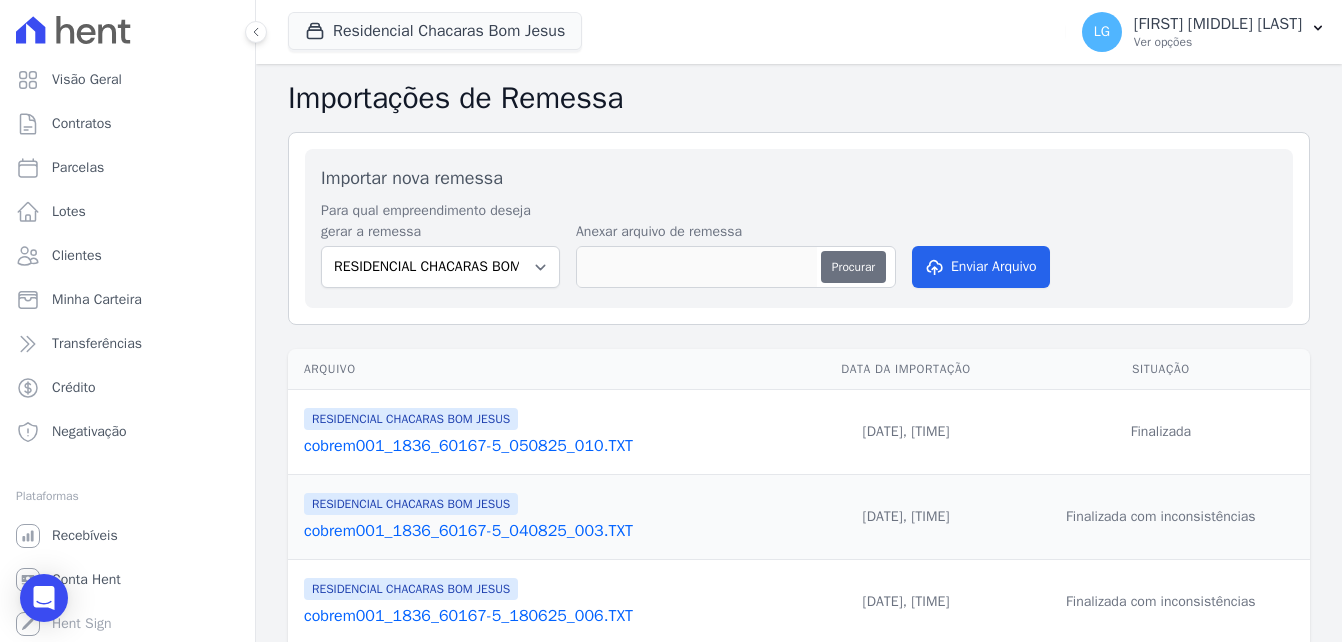 click on "Procurar" at bounding box center [853, 267] 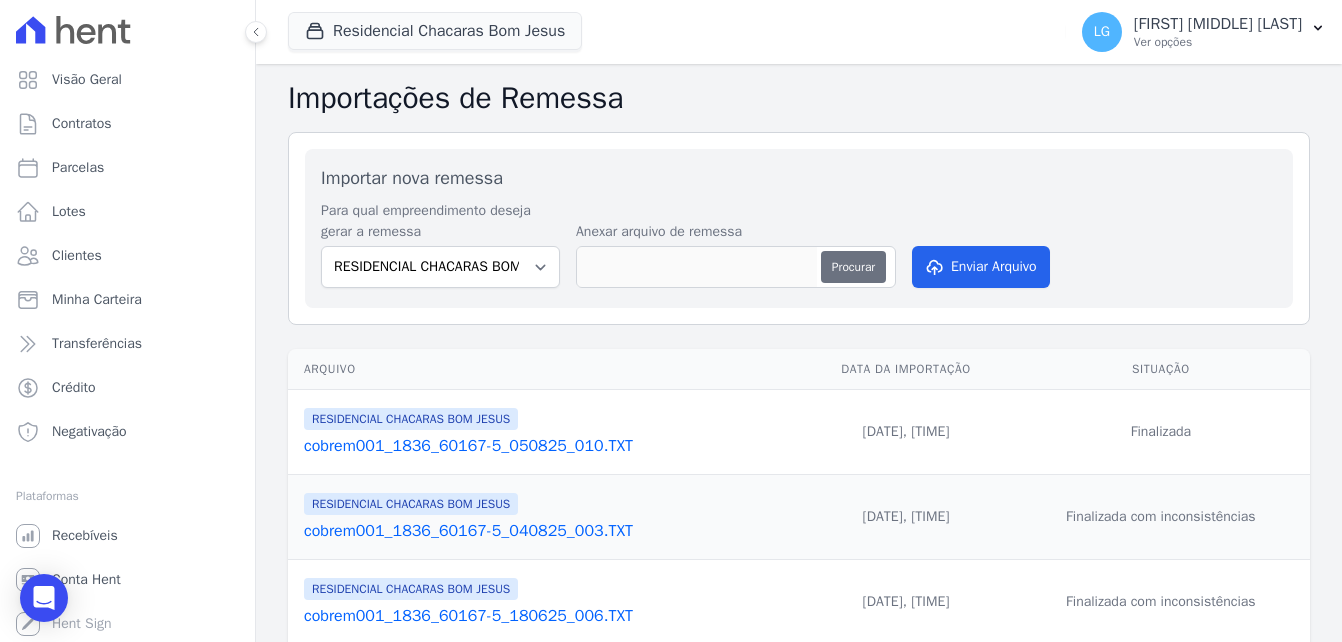 type on "cobrem001_1836_60167-5_050825_011.TXT" 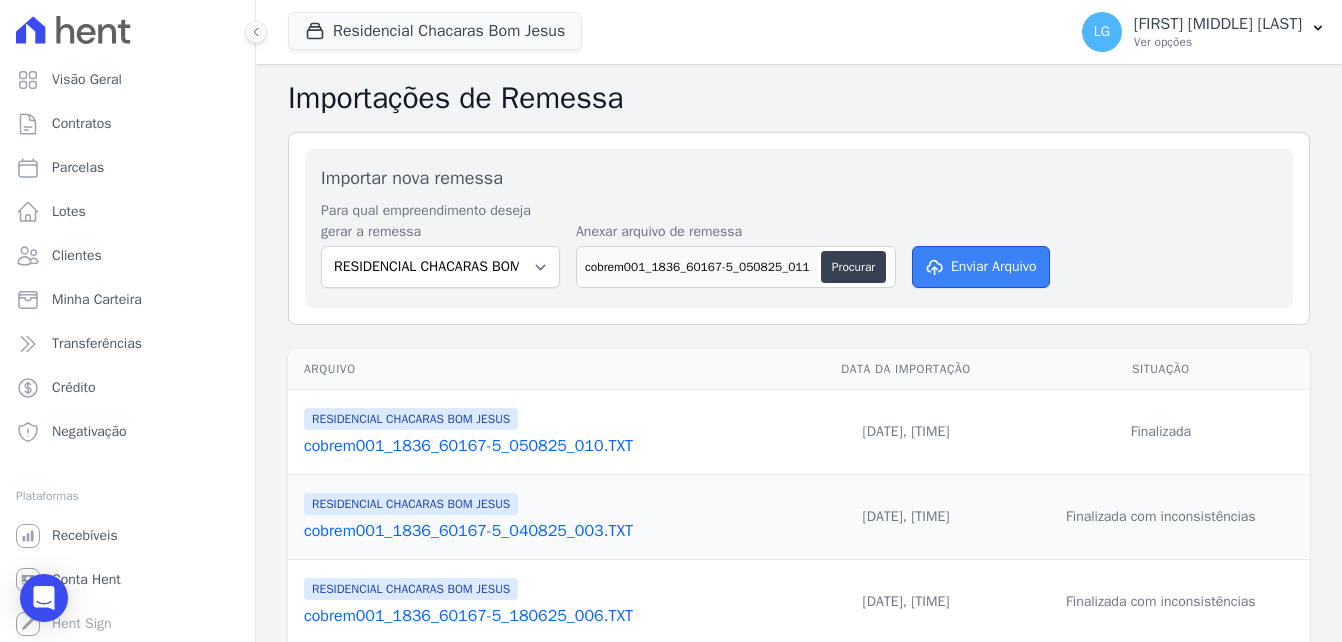 click on "Enviar Arquivo" at bounding box center (981, 267) 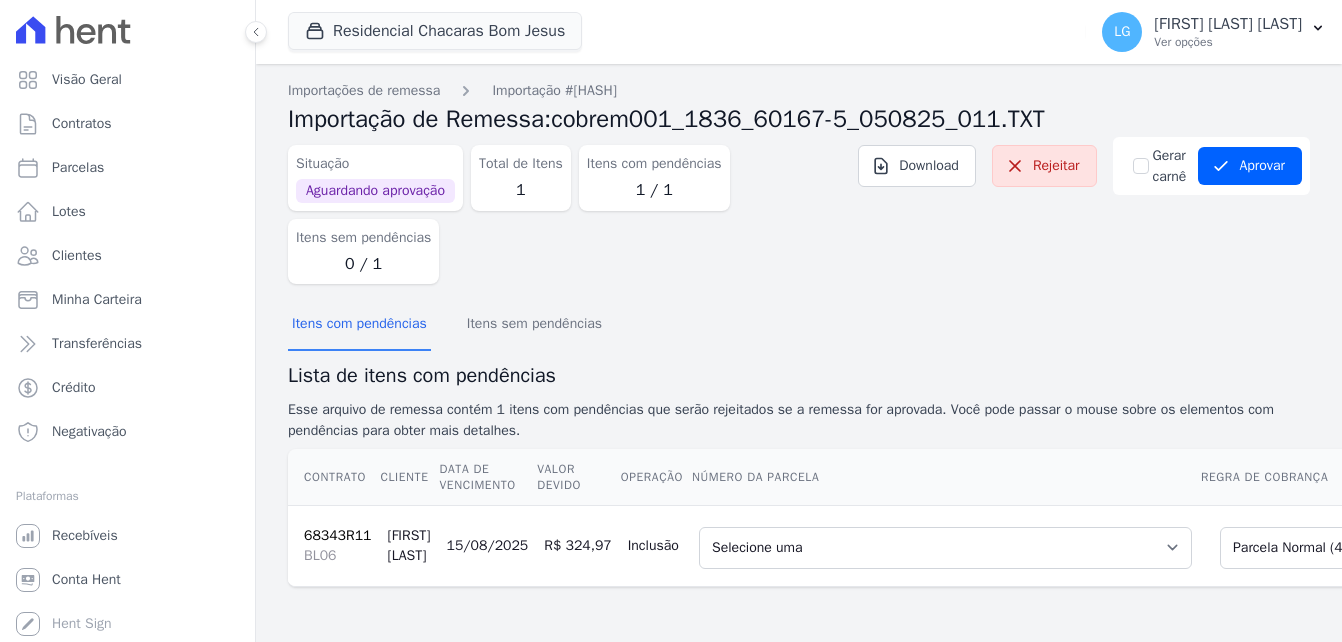 scroll, scrollTop: 0, scrollLeft: 0, axis: both 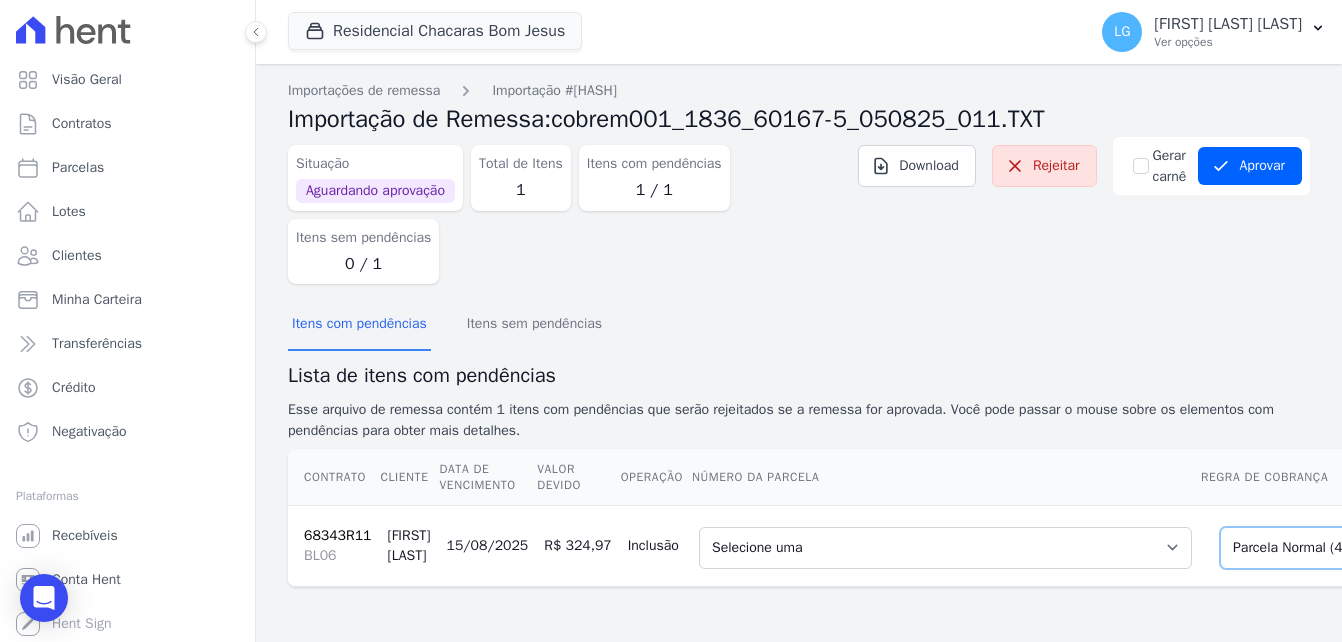 click on "Selecione uma
Nova Parcela Avulsa
Parcela Avulsa Existente
Parcela Normal (45 X R$ 249,17)" at bounding box center (1349, 548) 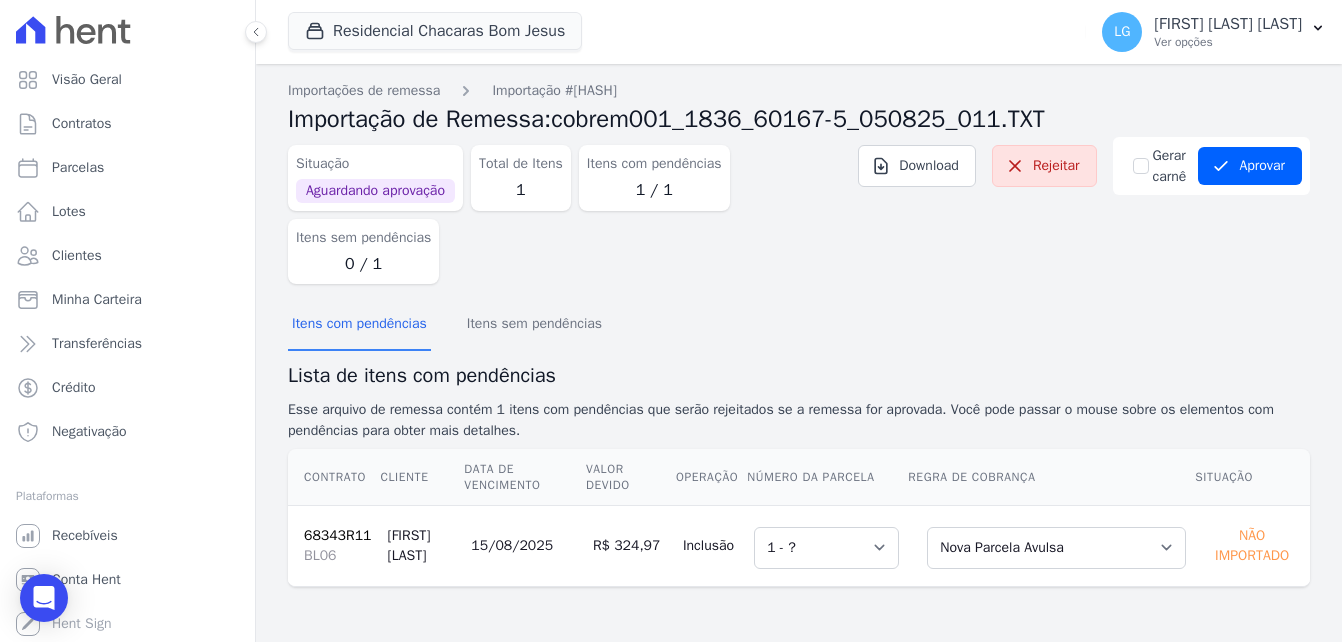 scroll, scrollTop: 0, scrollLeft: 0, axis: both 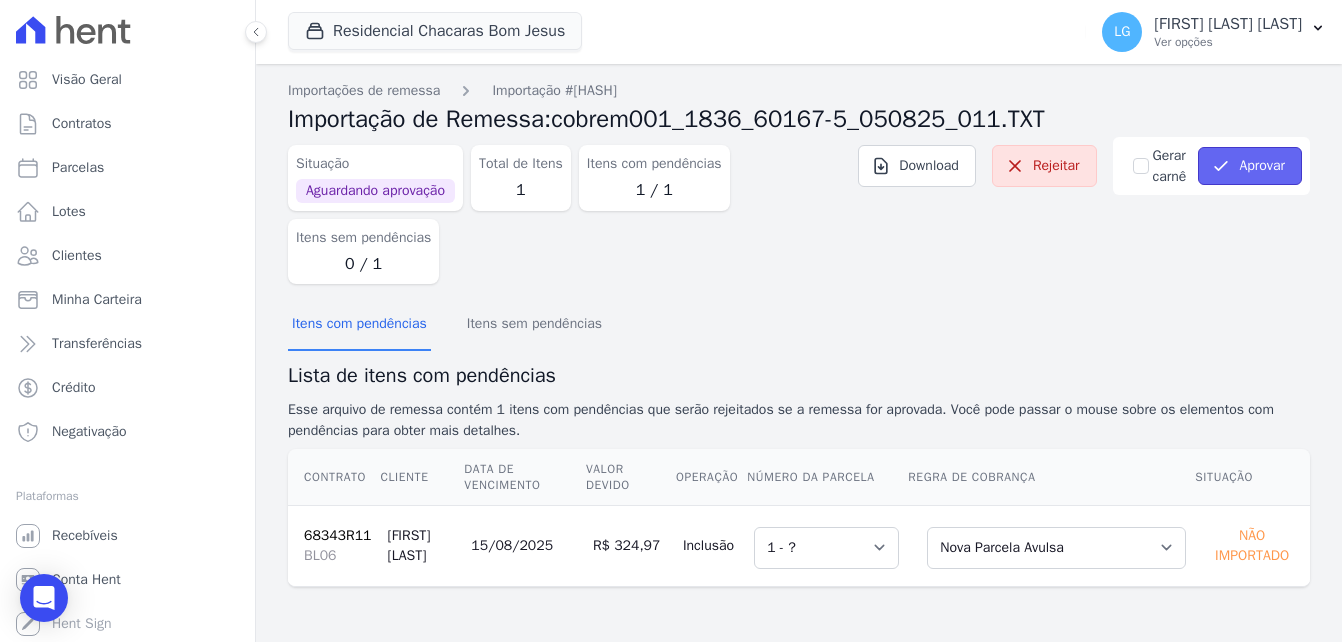 click on "Aprovar" at bounding box center (1250, 166) 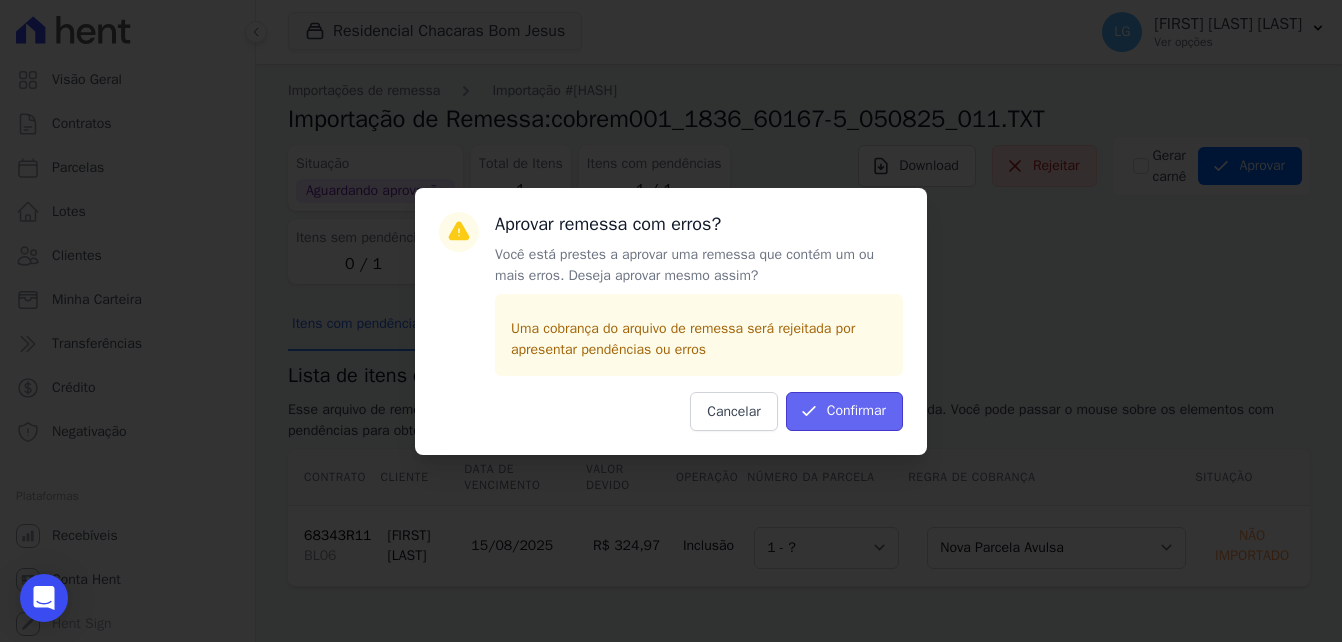 click on "Confirmar" at bounding box center (844, 411) 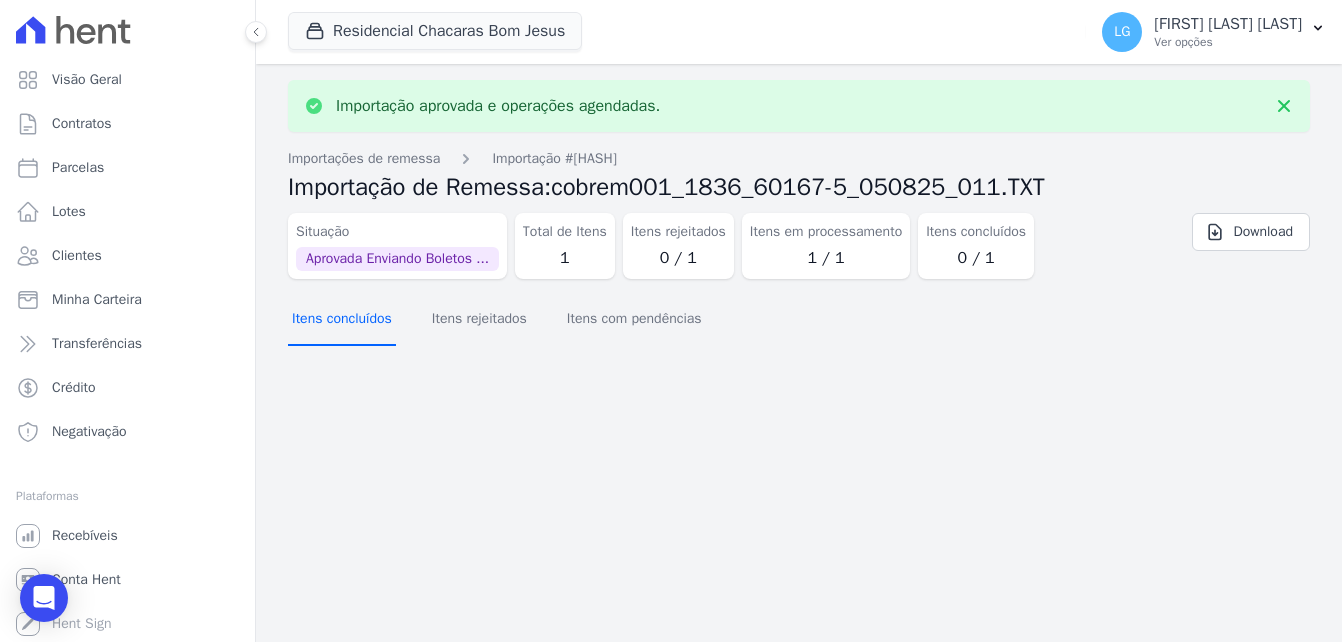 click on "Itens concluídos" at bounding box center (342, 320) 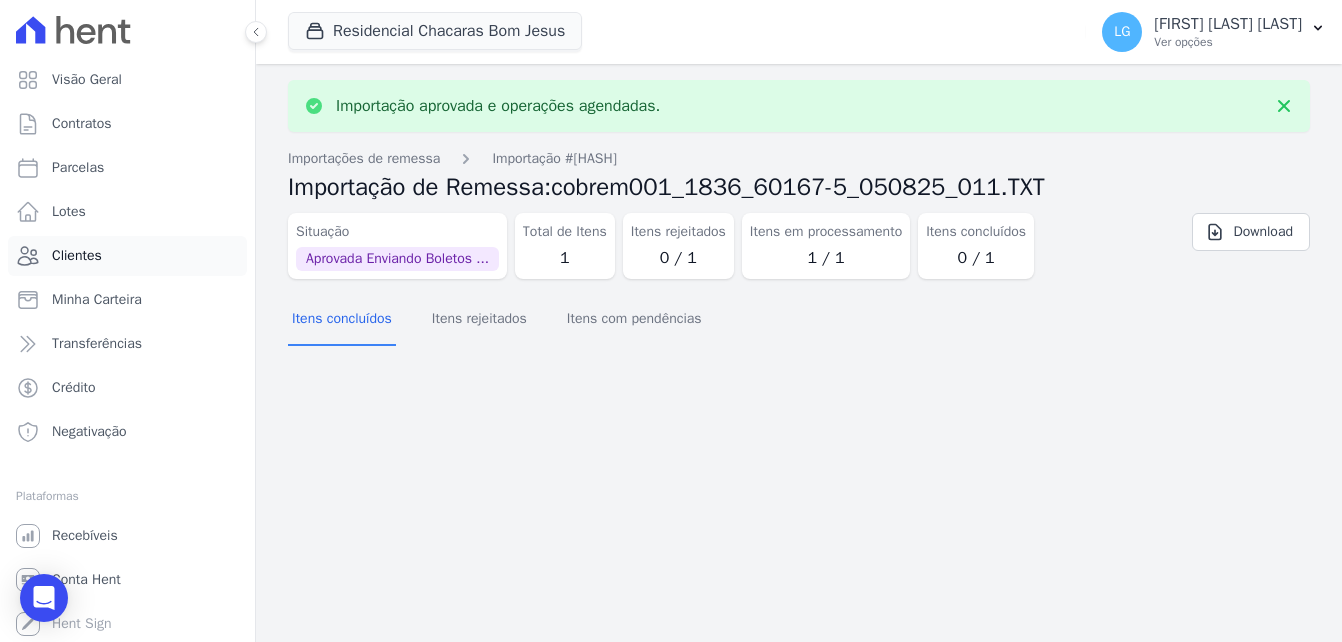 click on "Clientes" at bounding box center [77, 256] 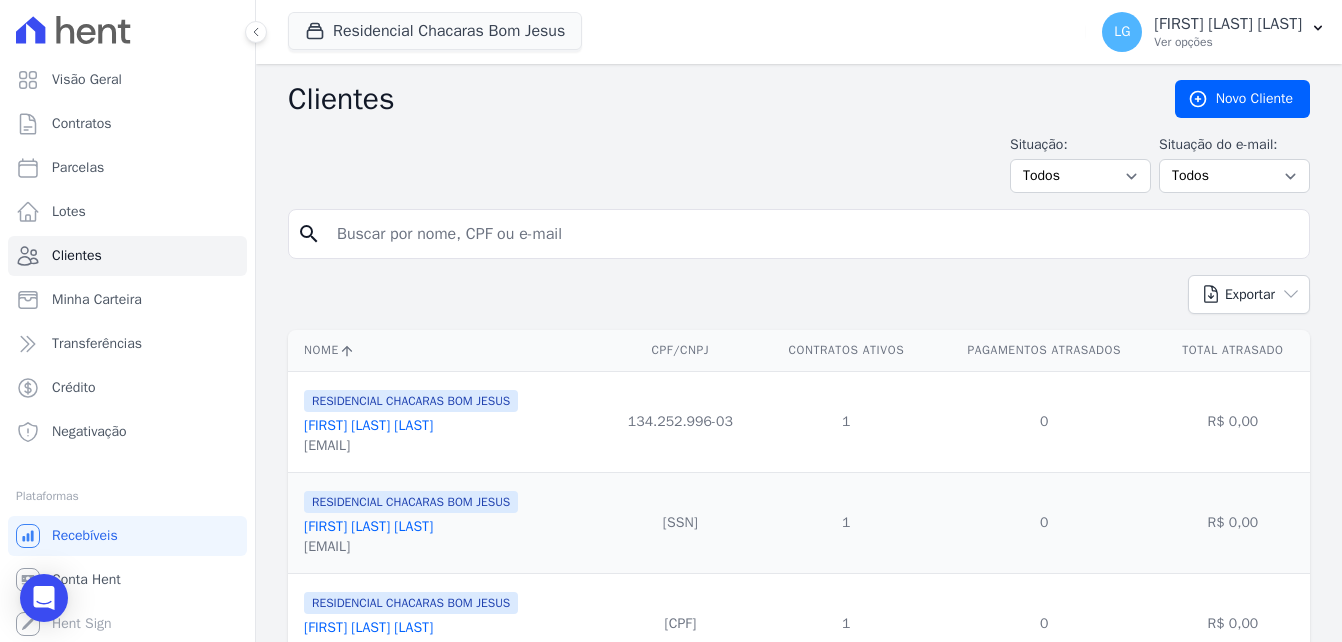 click at bounding box center [813, 234] 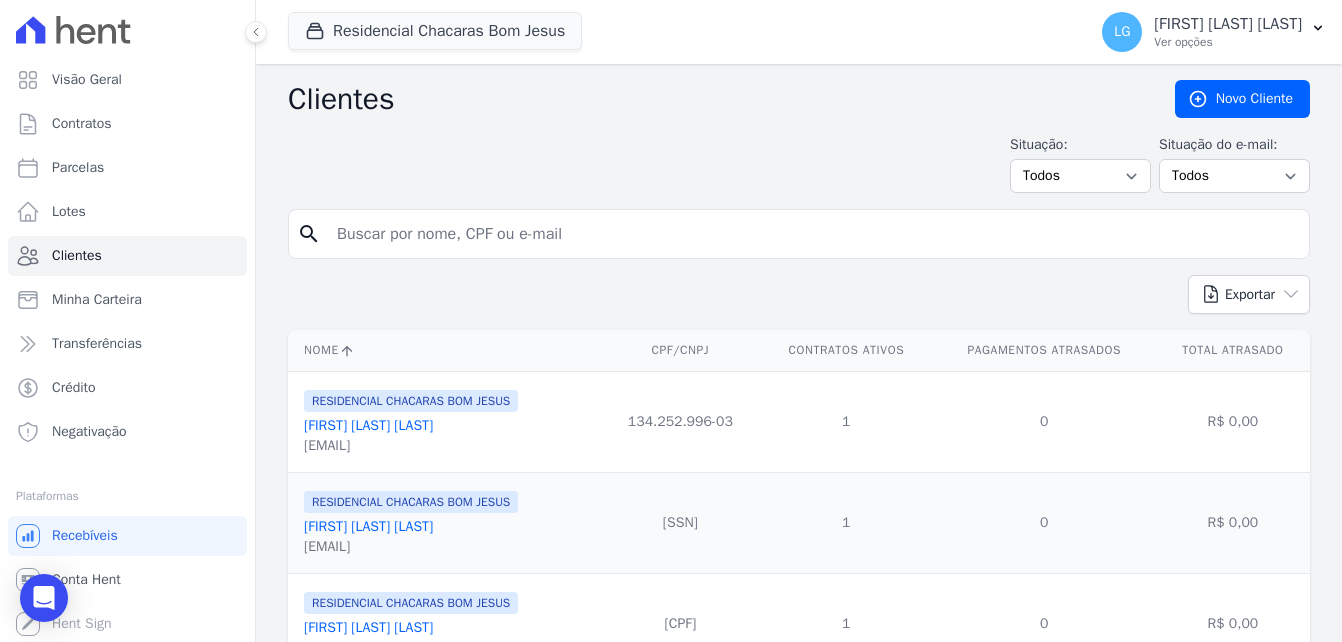 paste on "[FIRST] [LAST] [LAST]" 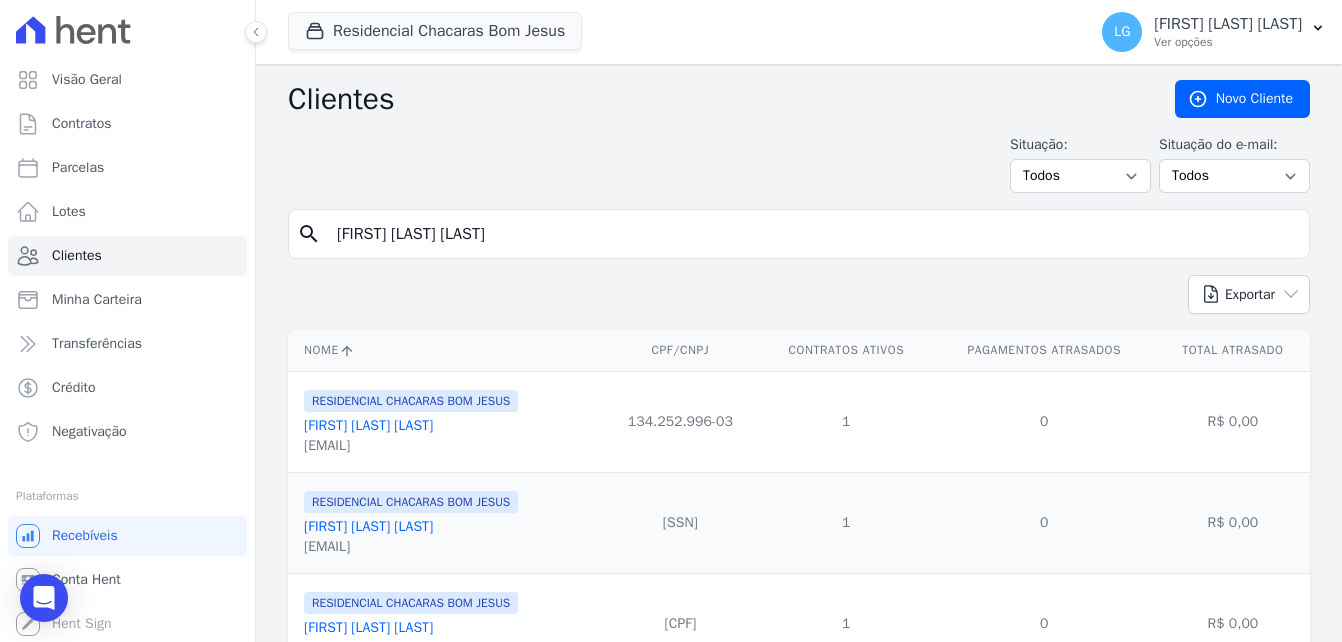 type on "[FIRST] [LAST] [LAST]" 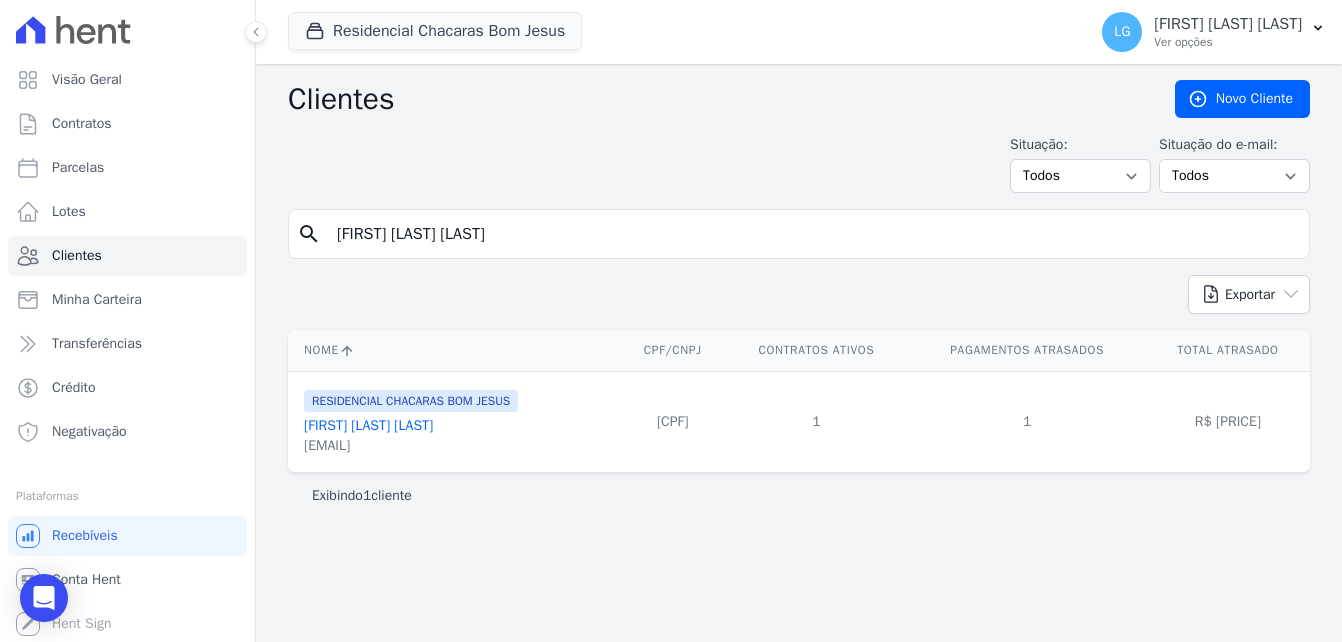 click on "[FIRST] [LAST] [LAST]" at bounding box center [368, 425] 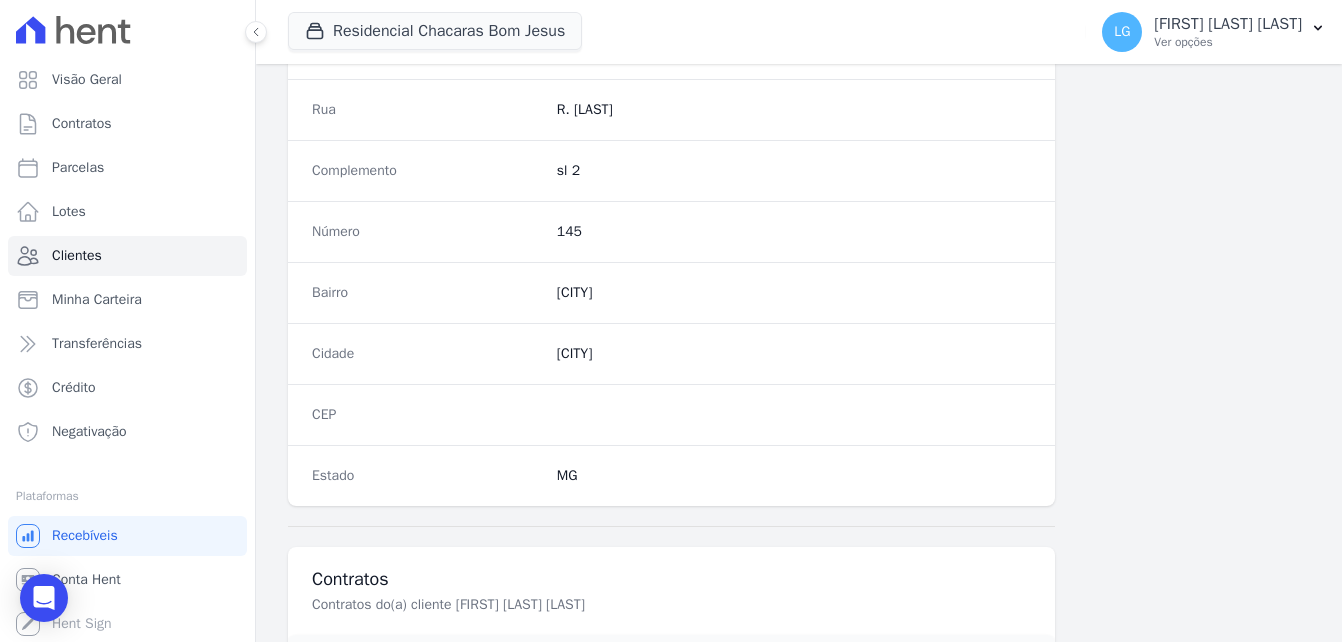 scroll, scrollTop: 1245, scrollLeft: 0, axis: vertical 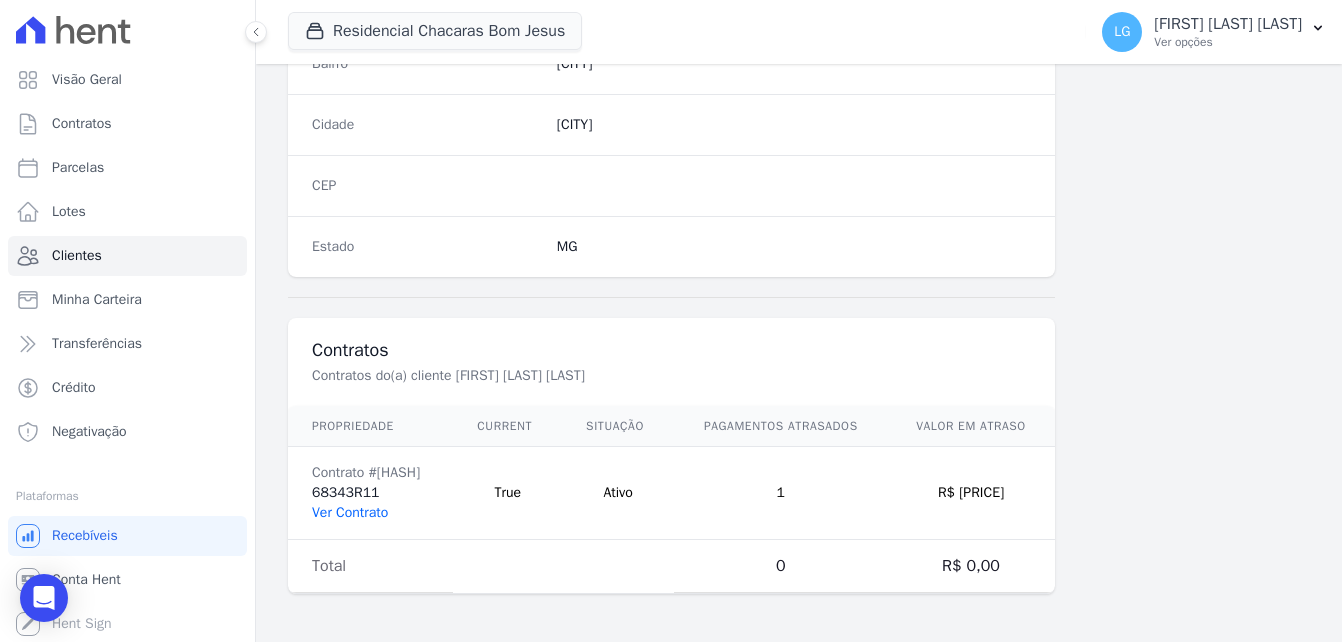 click on "Ver Contrato" at bounding box center [350, 512] 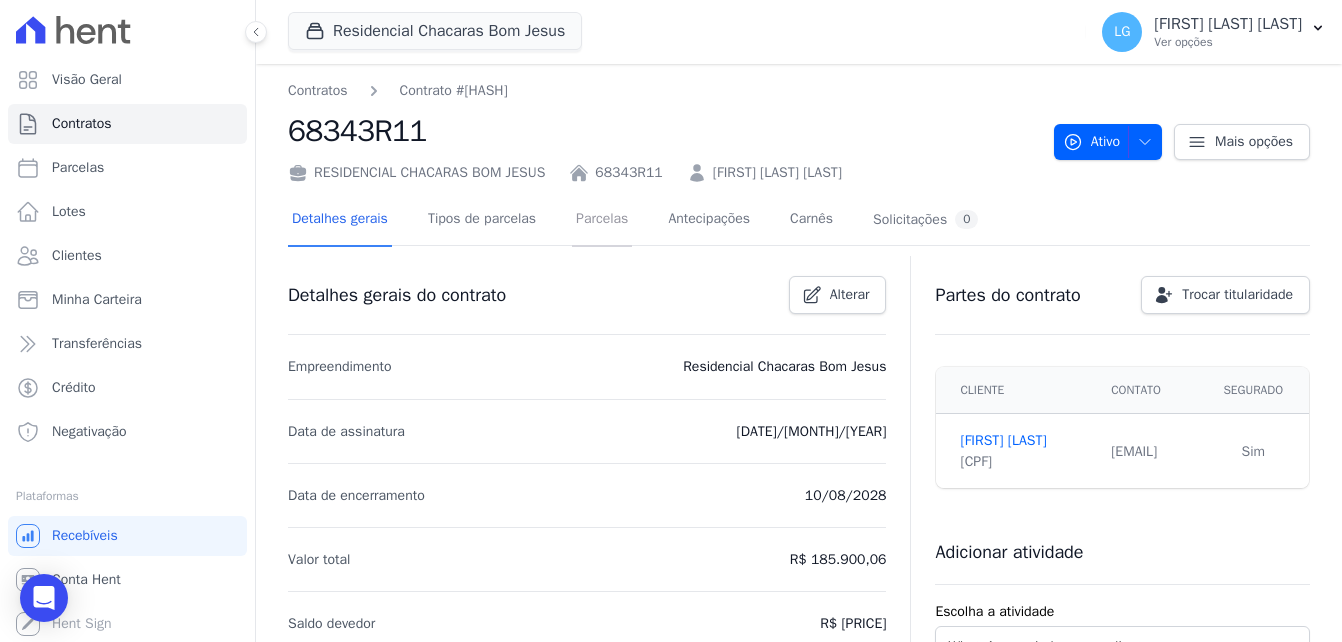click on "Parcelas" at bounding box center [602, 220] 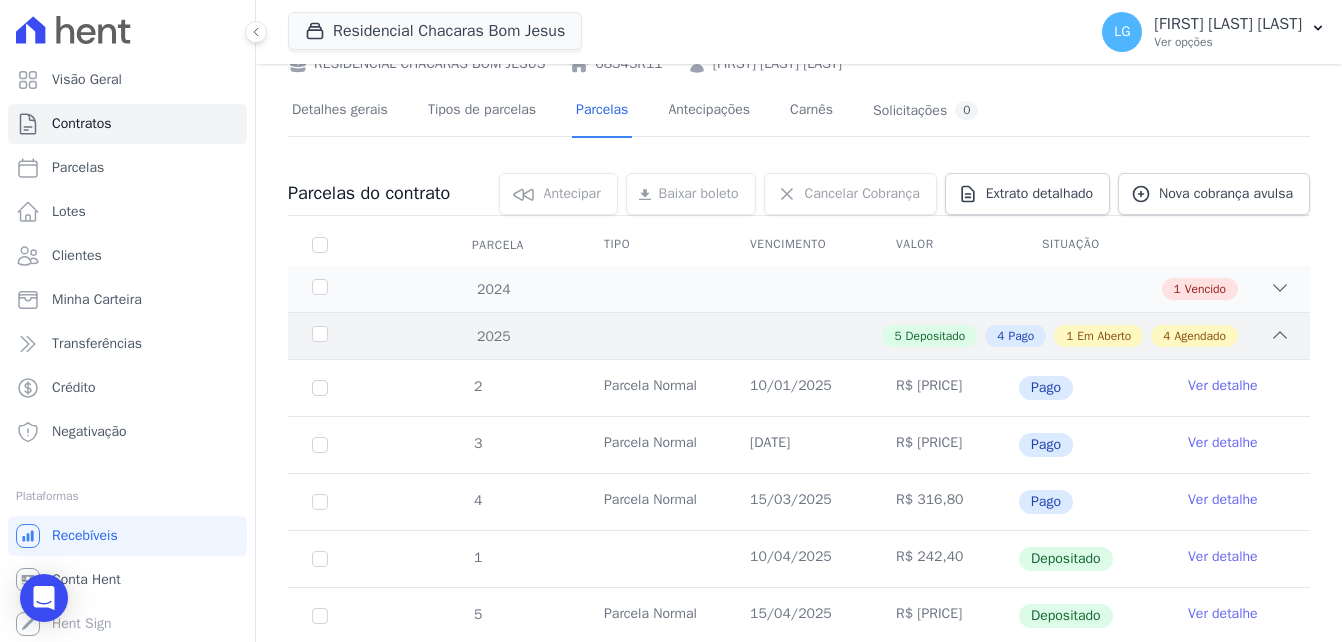 scroll, scrollTop: 300, scrollLeft: 0, axis: vertical 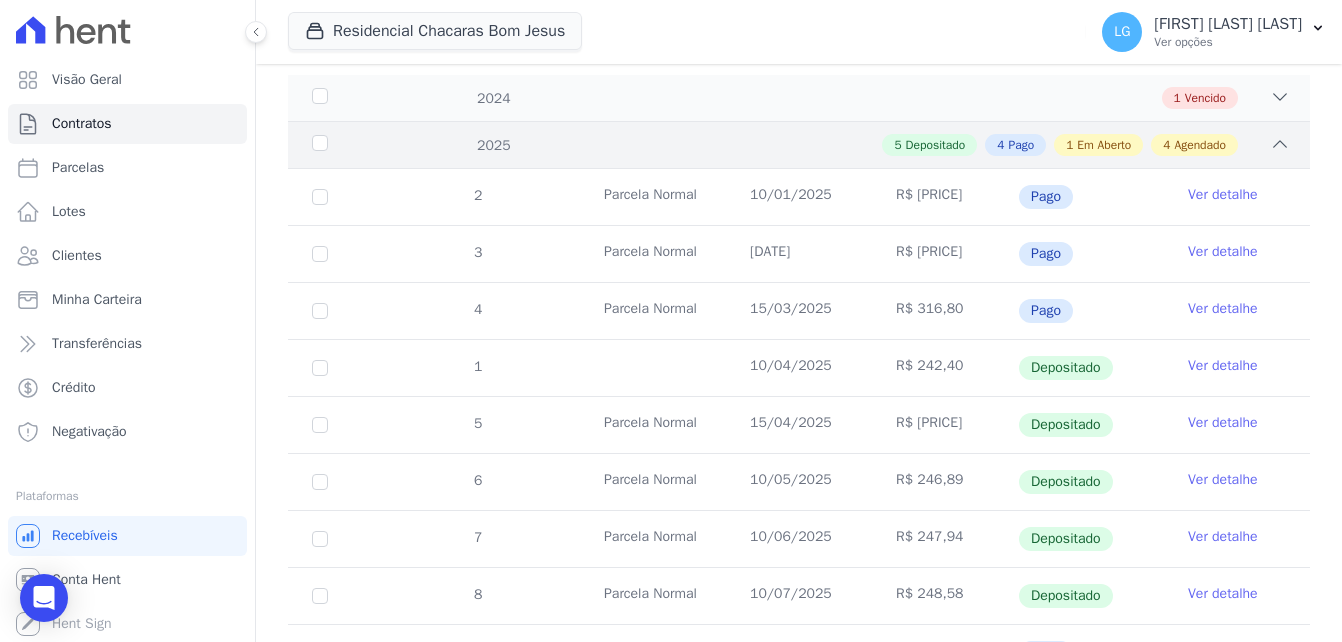 click on "Em Aberto" at bounding box center [1104, 145] 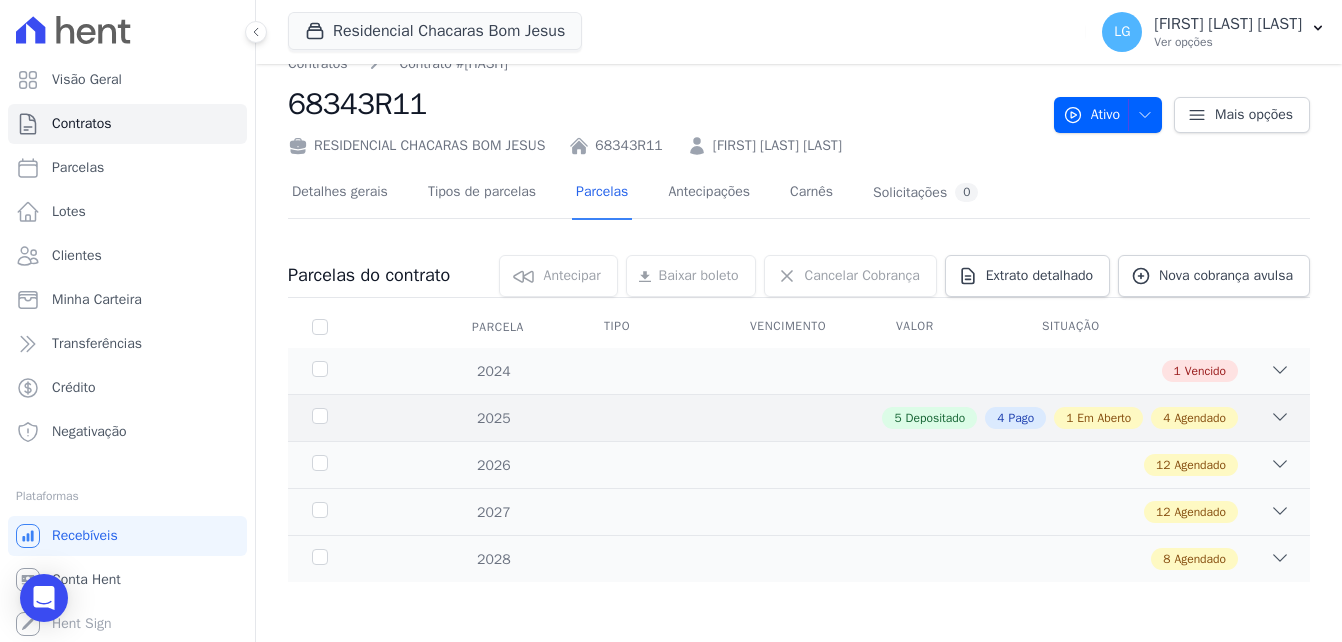scroll, scrollTop: 27, scrollLeft: 0, axis: vertical 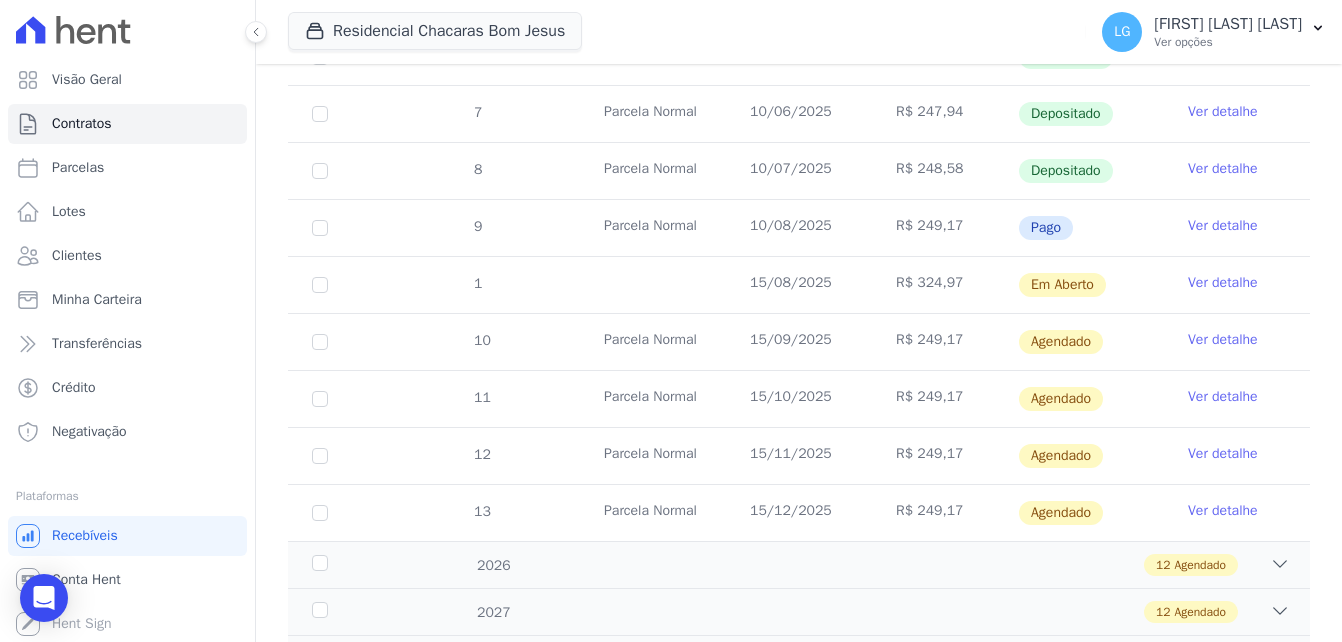 click on "Ver detalhe" at bounding box center [1223, 283] 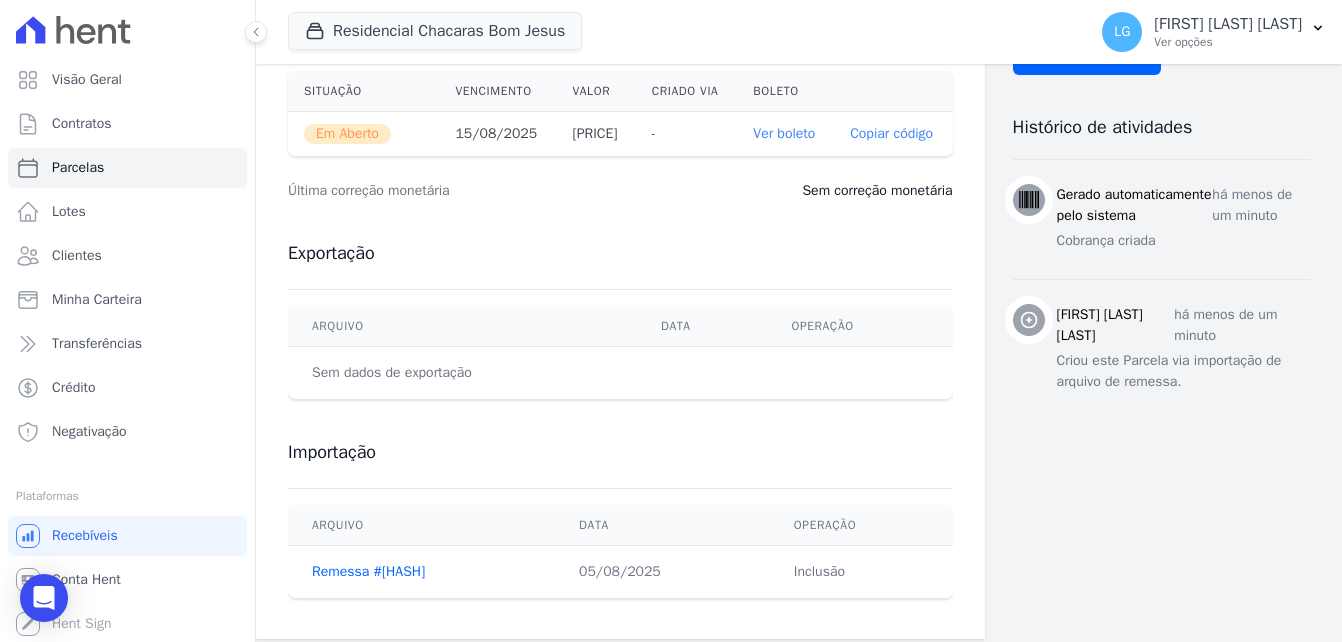 scroll, scrollTop: 728, scrollLeft: 0, axis: vertical 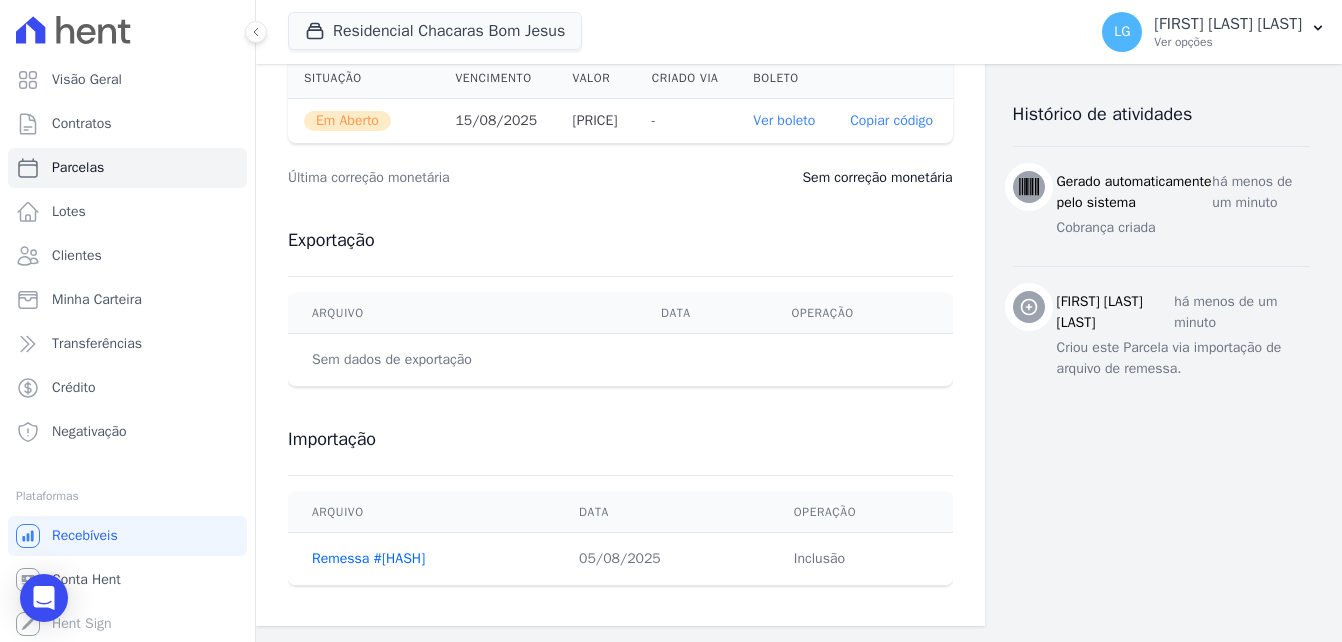 click on "Ver boleto" at bounding box center (784, 120) 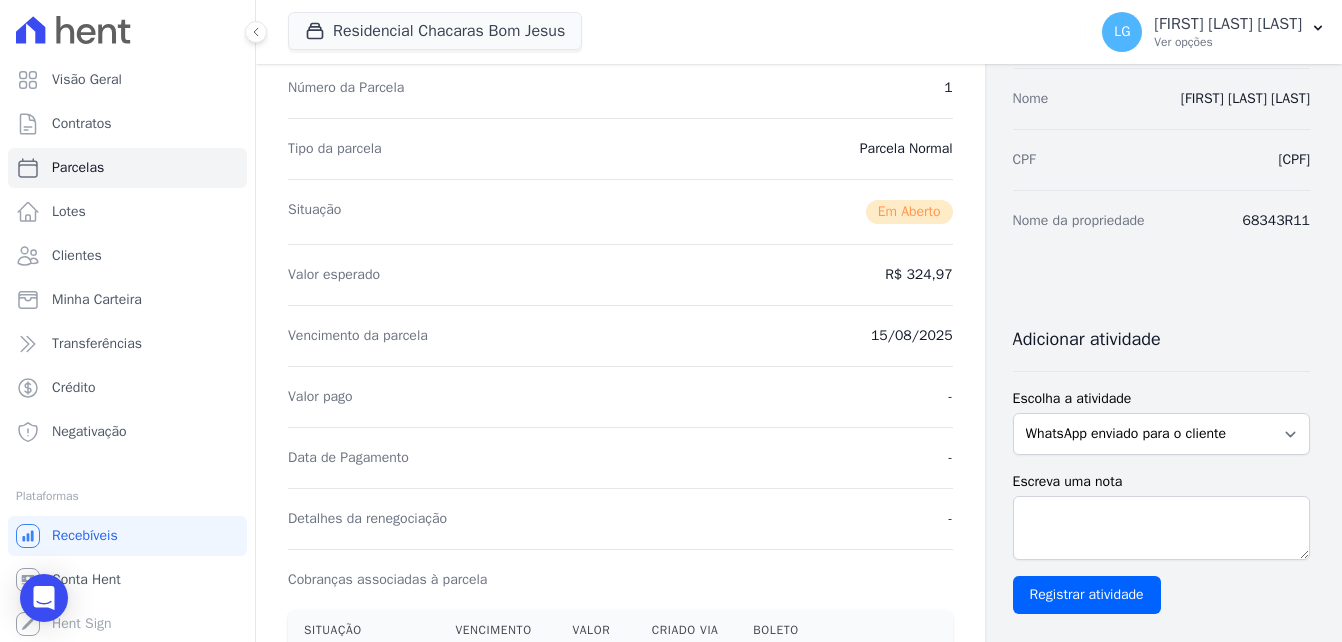 scroll, scrollTop: 128, scrollLeft: 0, axis: vertical 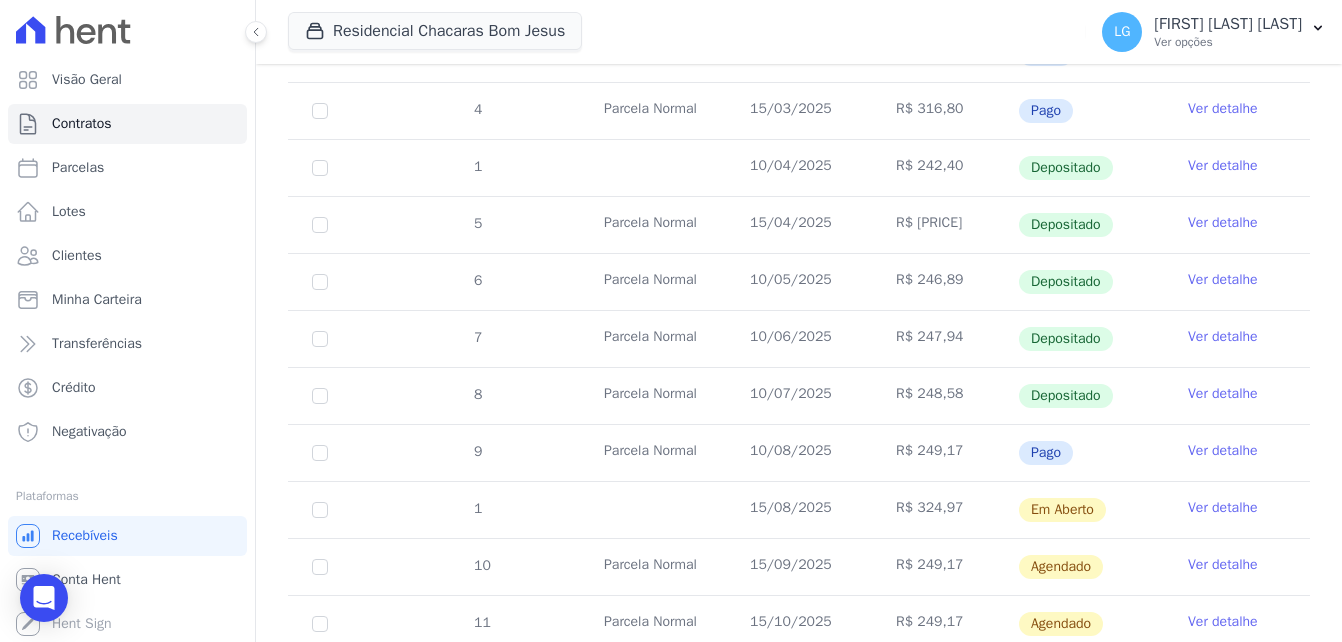 click on "Ver detalhe" at bounding box center (1223, 337) 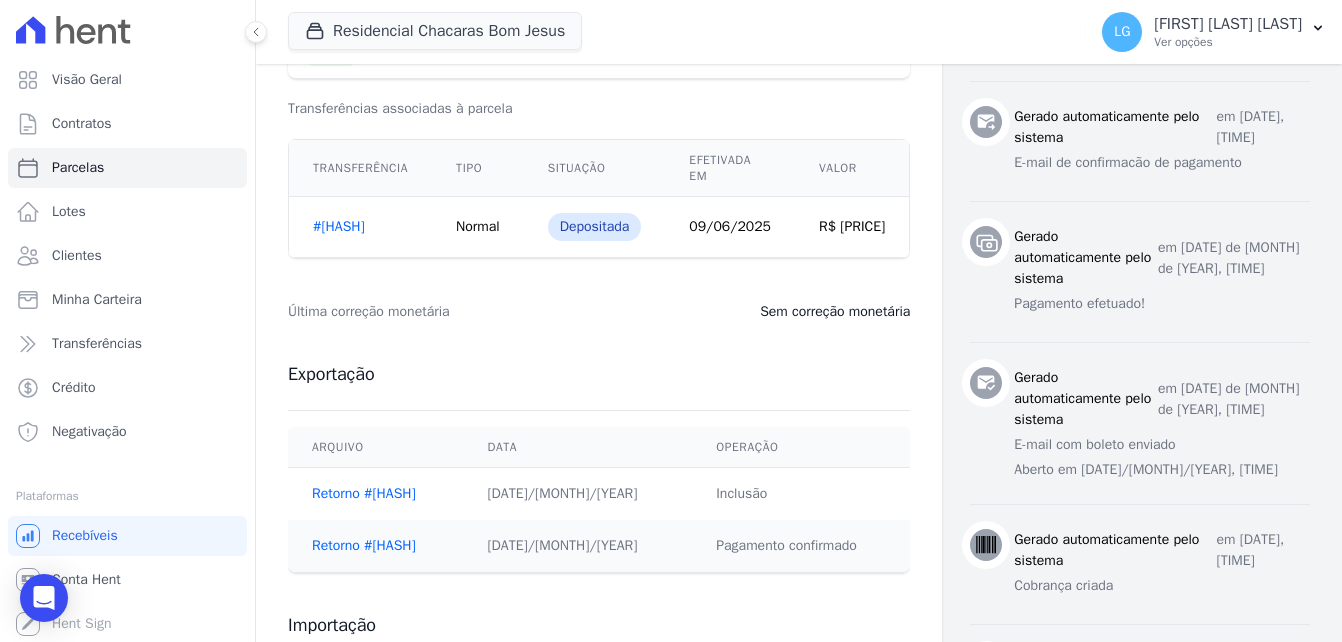 scroll, scrollTop: 800, scrollLeft: 0, axis: vertical 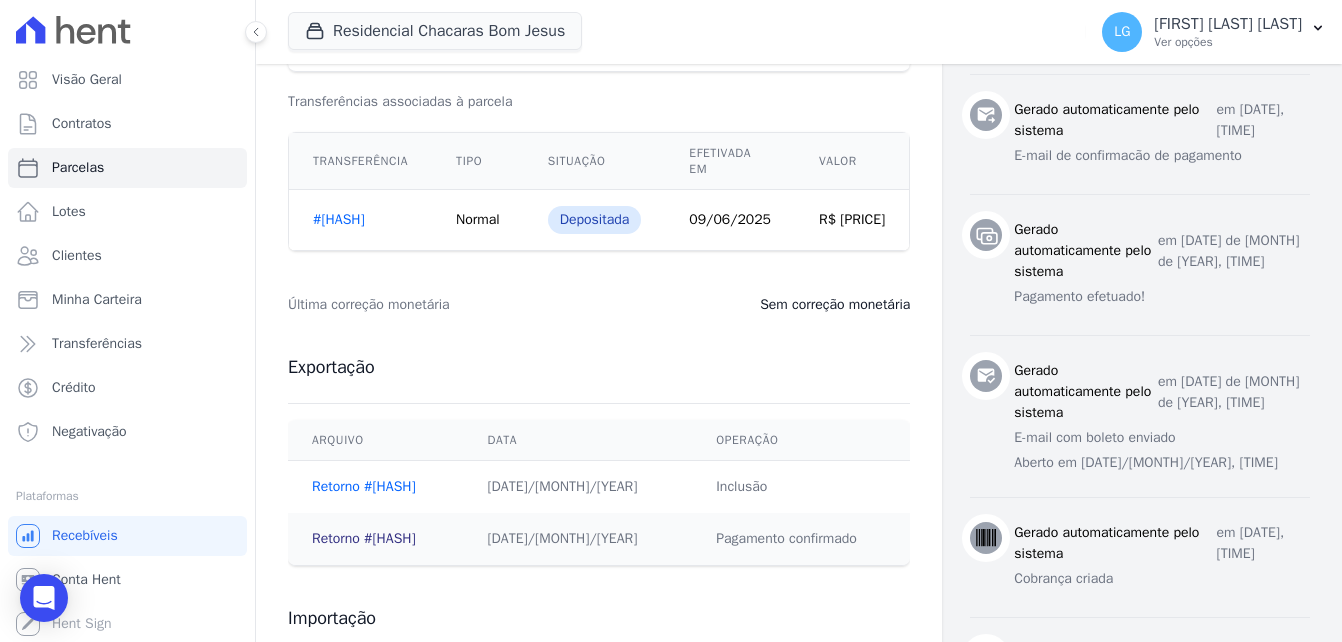 click on "Retorno #[HASH]" at bounding box center [364, 538] 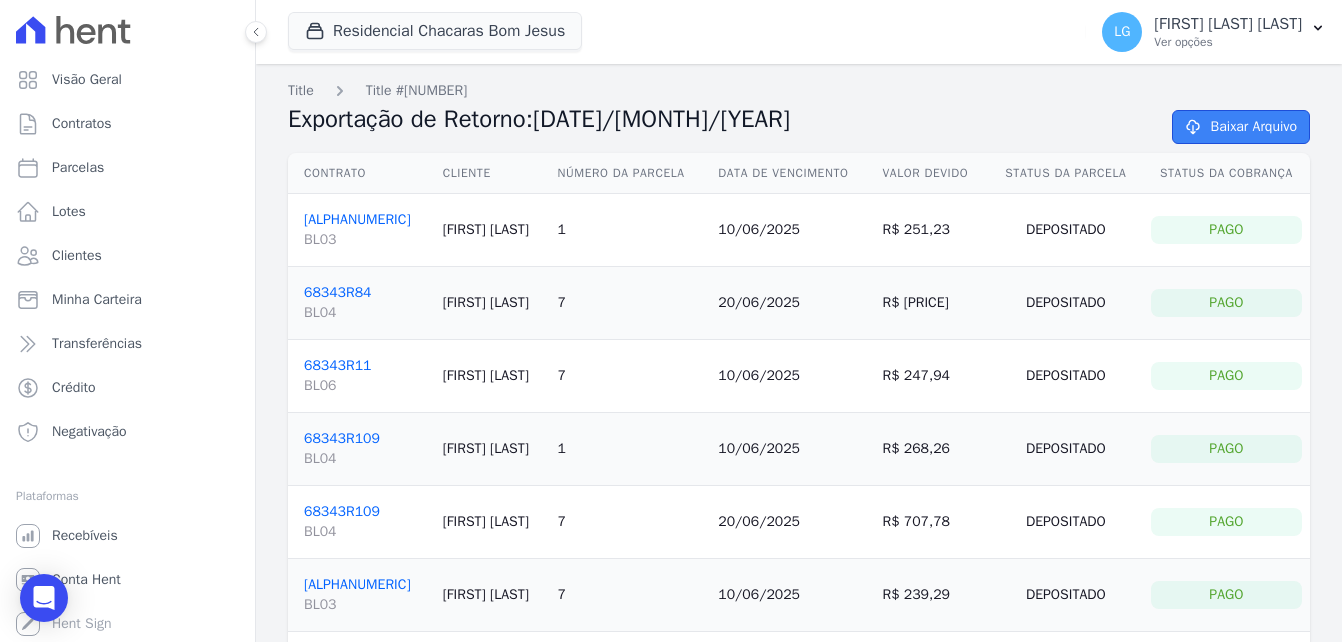 click on "Baixar Arquivo" at bounding box center (1241, 127) 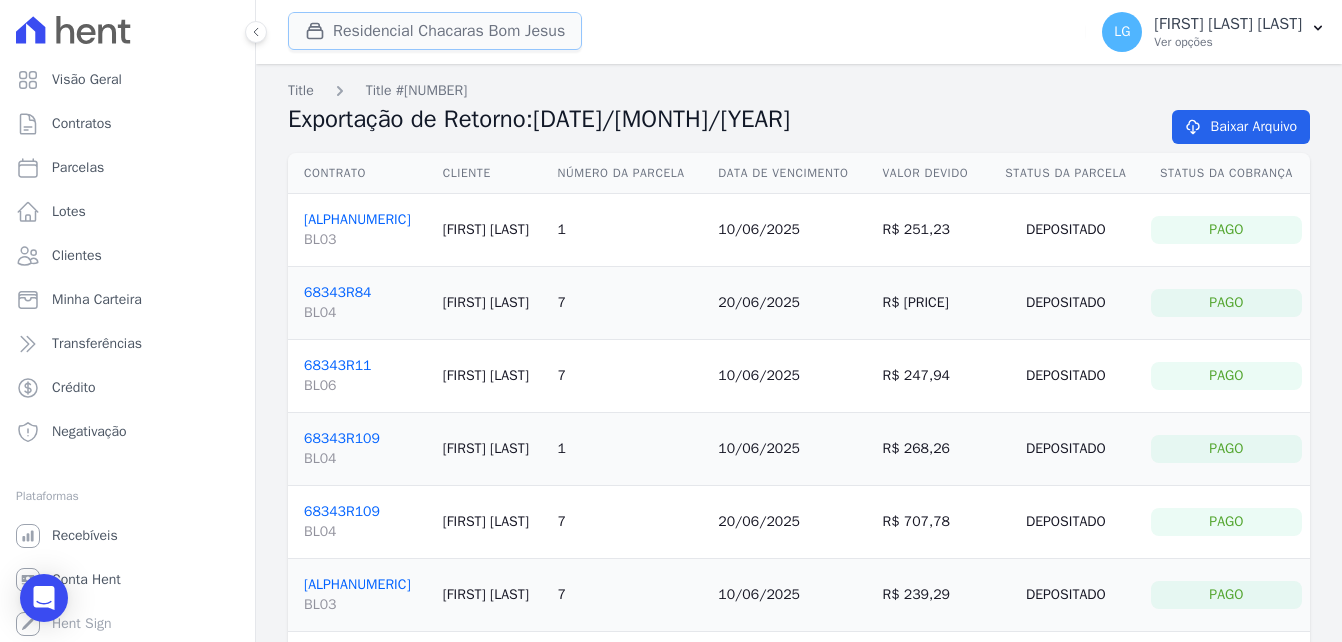 click on "Residencial Chacaras Bom Jesus" at bounding box center [435, 31] 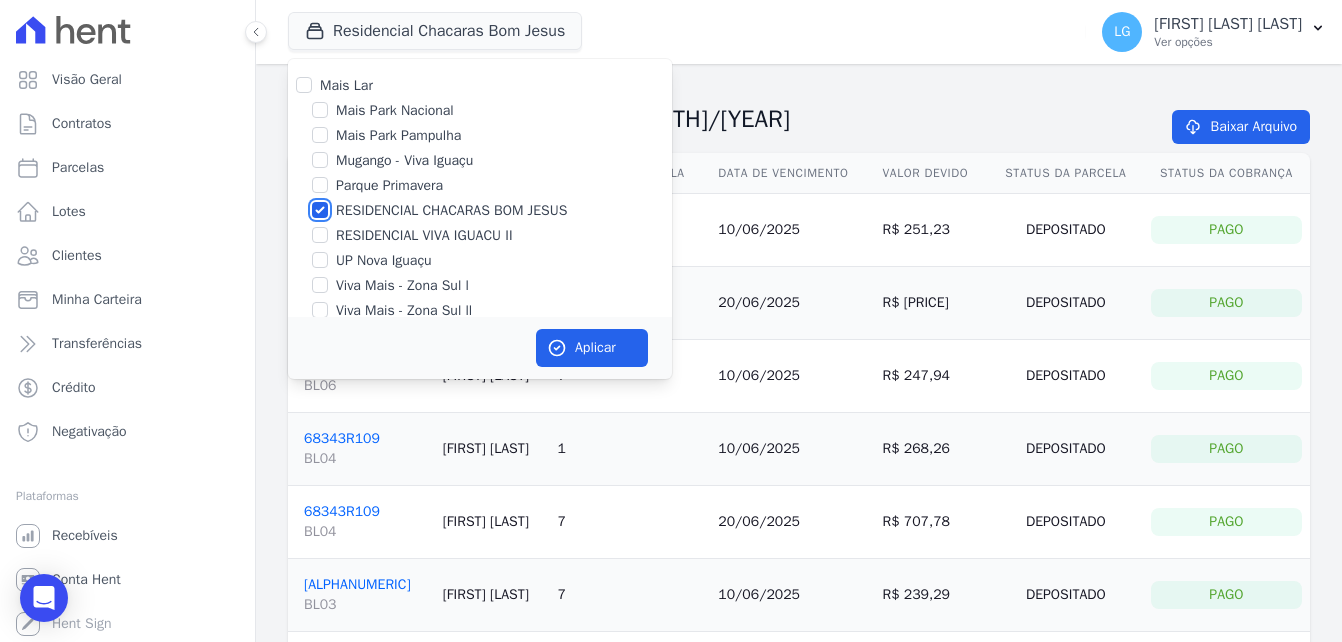click on "RESIDENCIAL CHACARAS BOM JESUS" at bounding box center [320, 210] 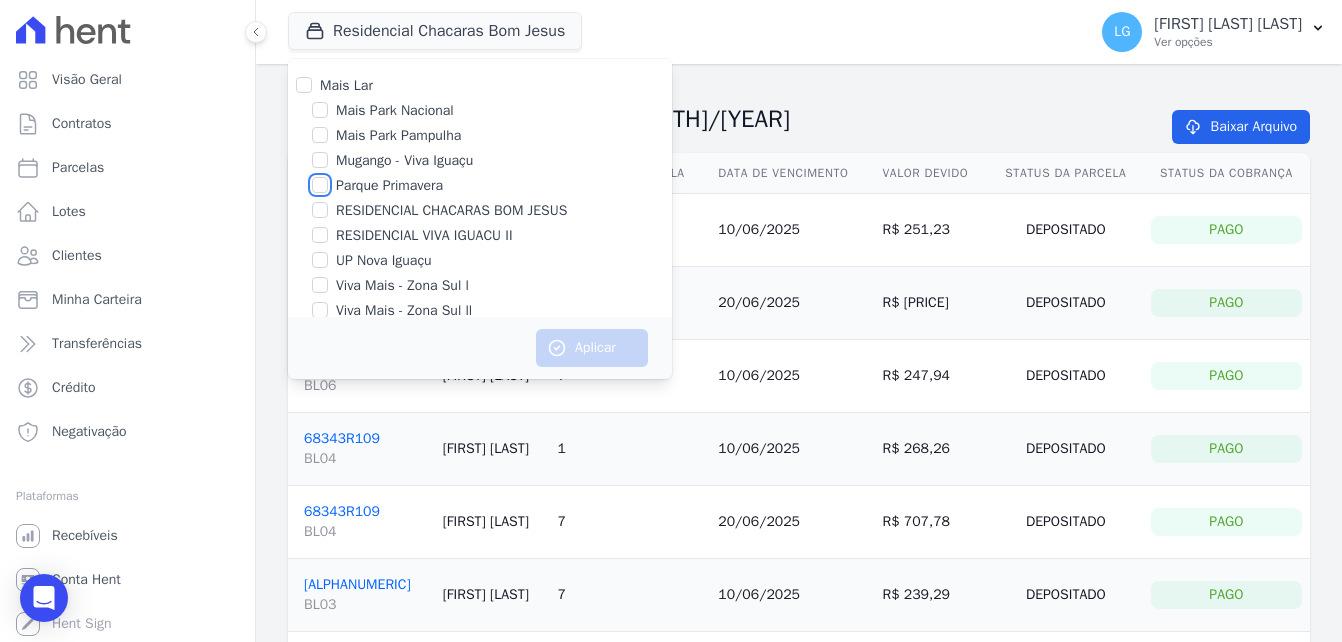 click on "Parque Primavera" at bounding box center [320, 185] 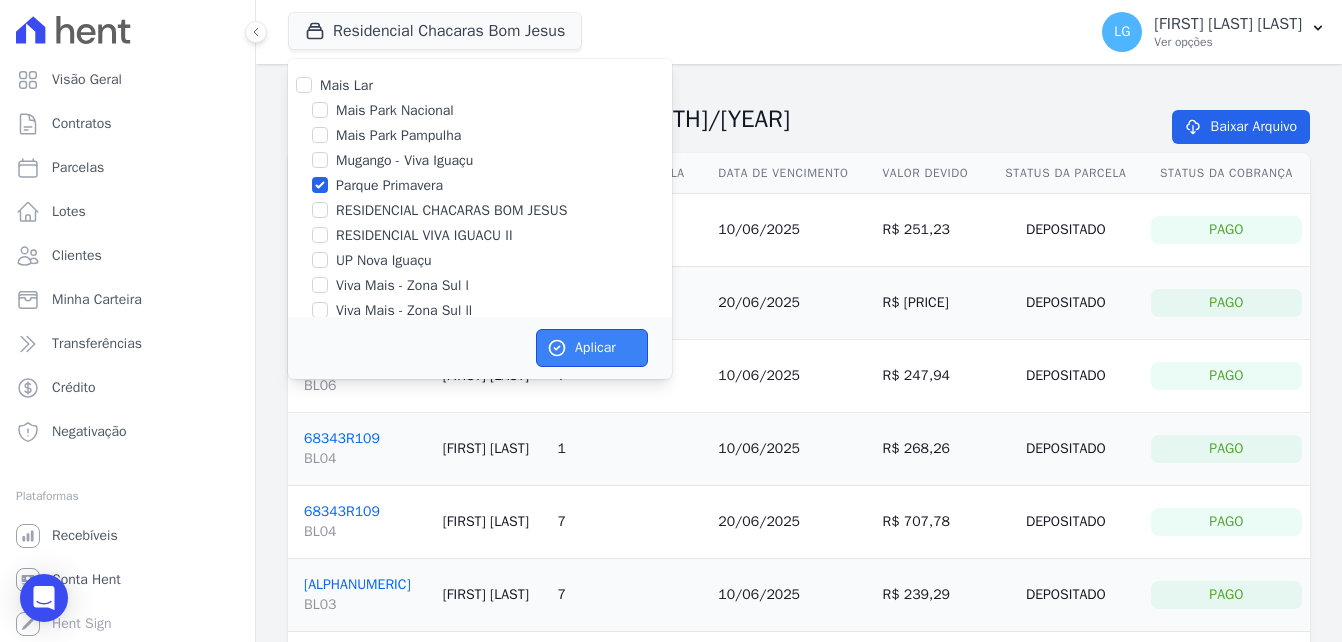 click on "Aplicar" at bounding box center (592, 348) 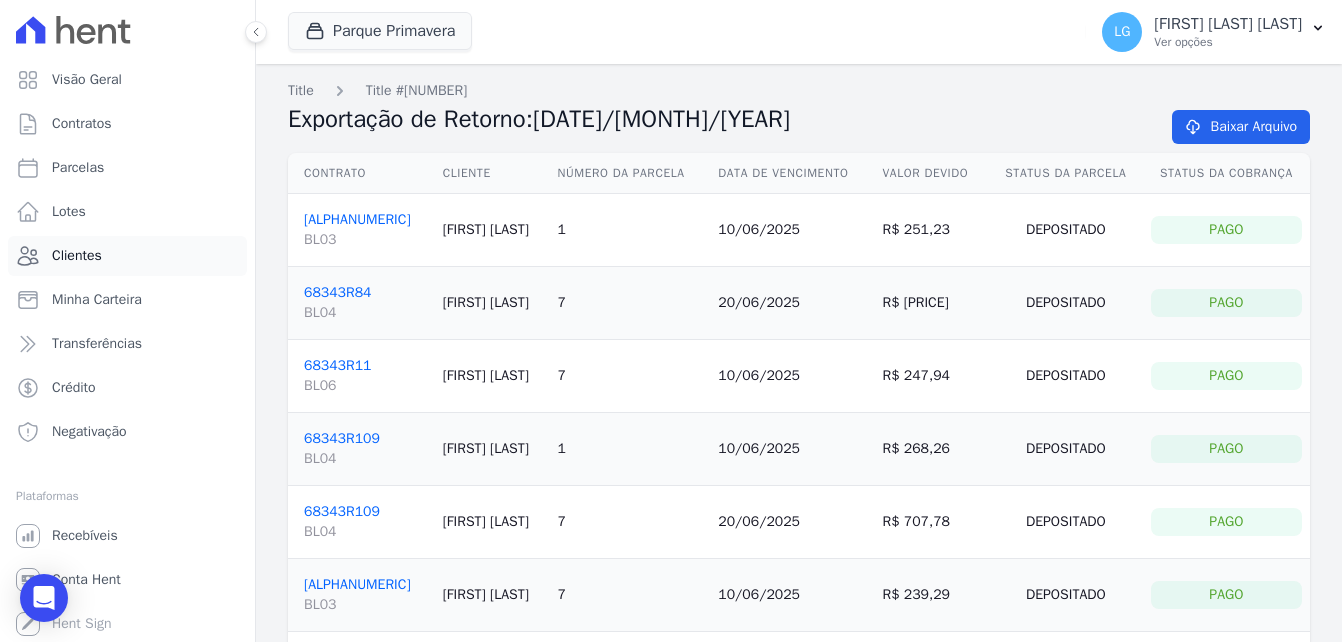 click on "Clientes" at bounding box center (127, 256) 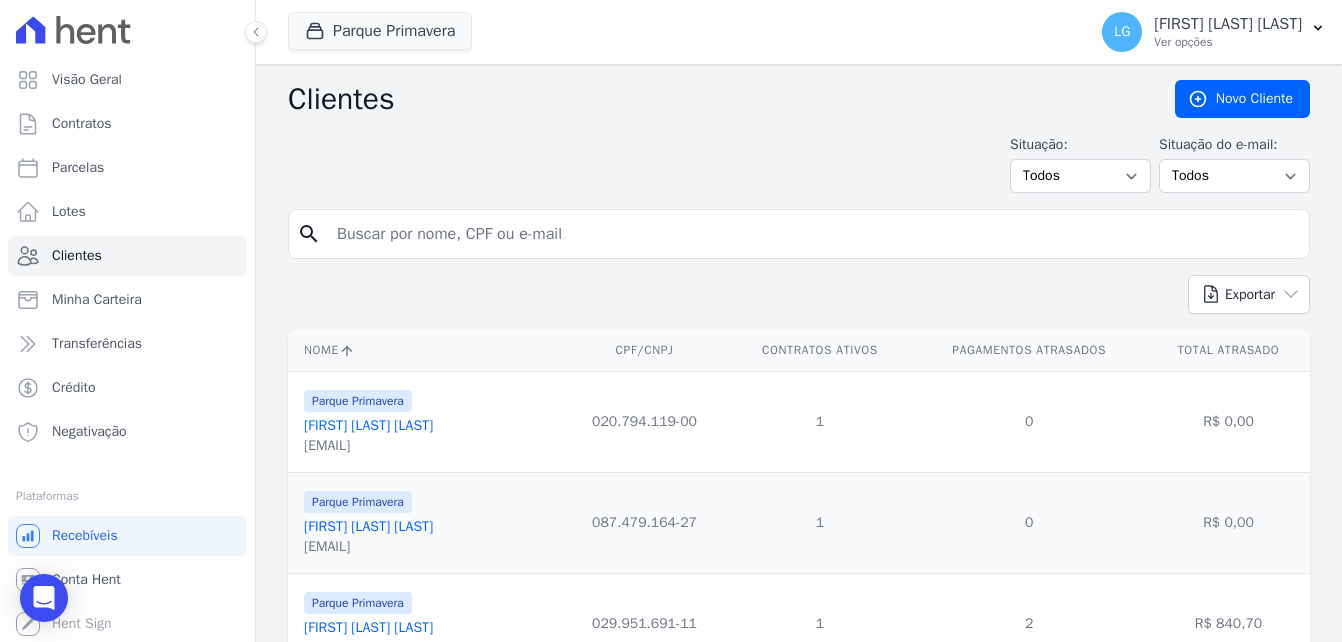 click at bounding box center [813, 234] 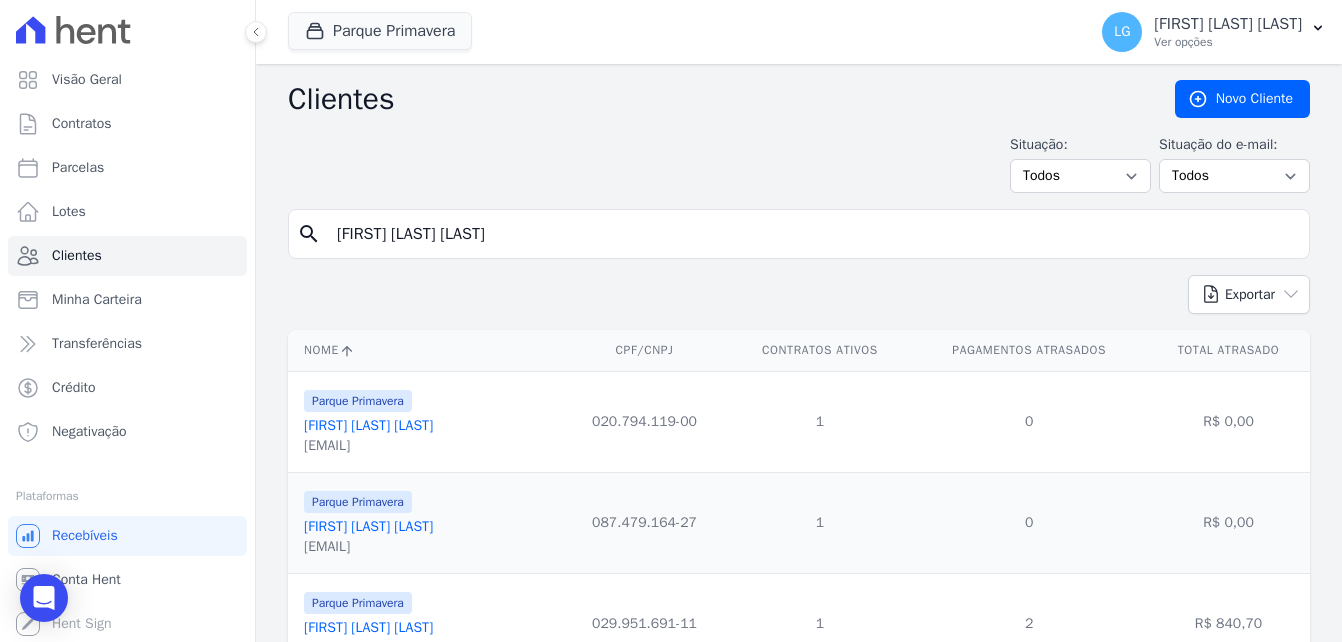 type on "[FIRST] [LAST] [LAST]" 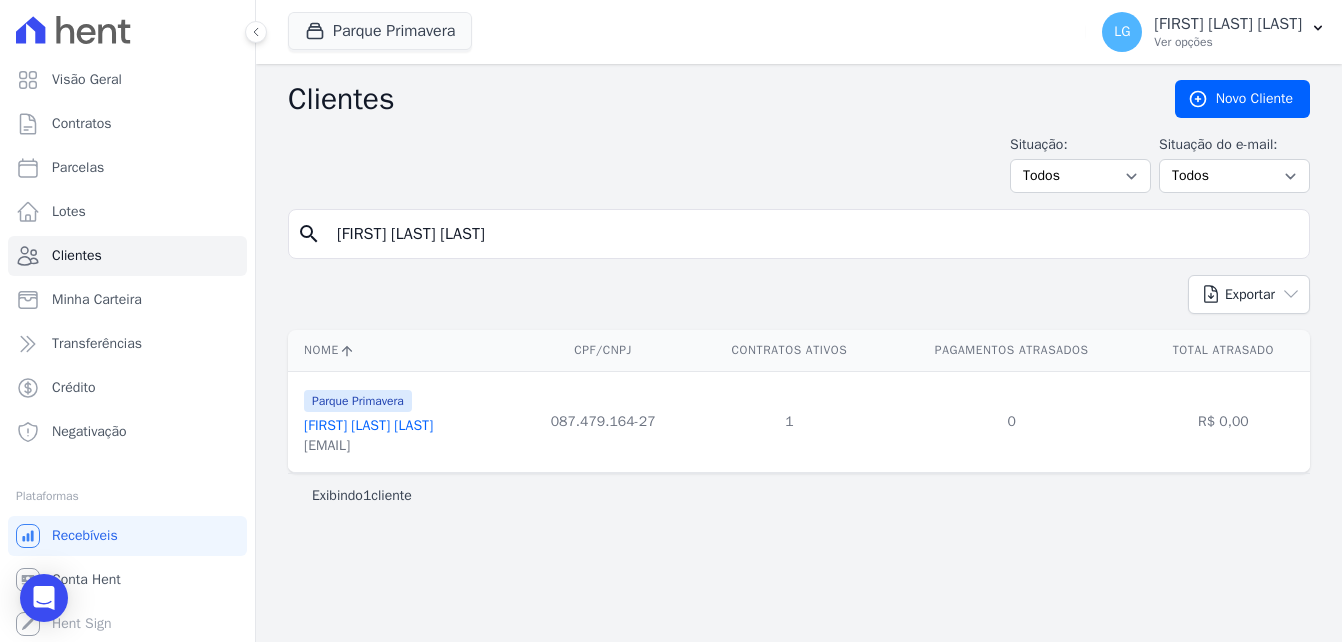 click on "[FIRST] [LAST] [LAST]" at bounding box center [368, 425] 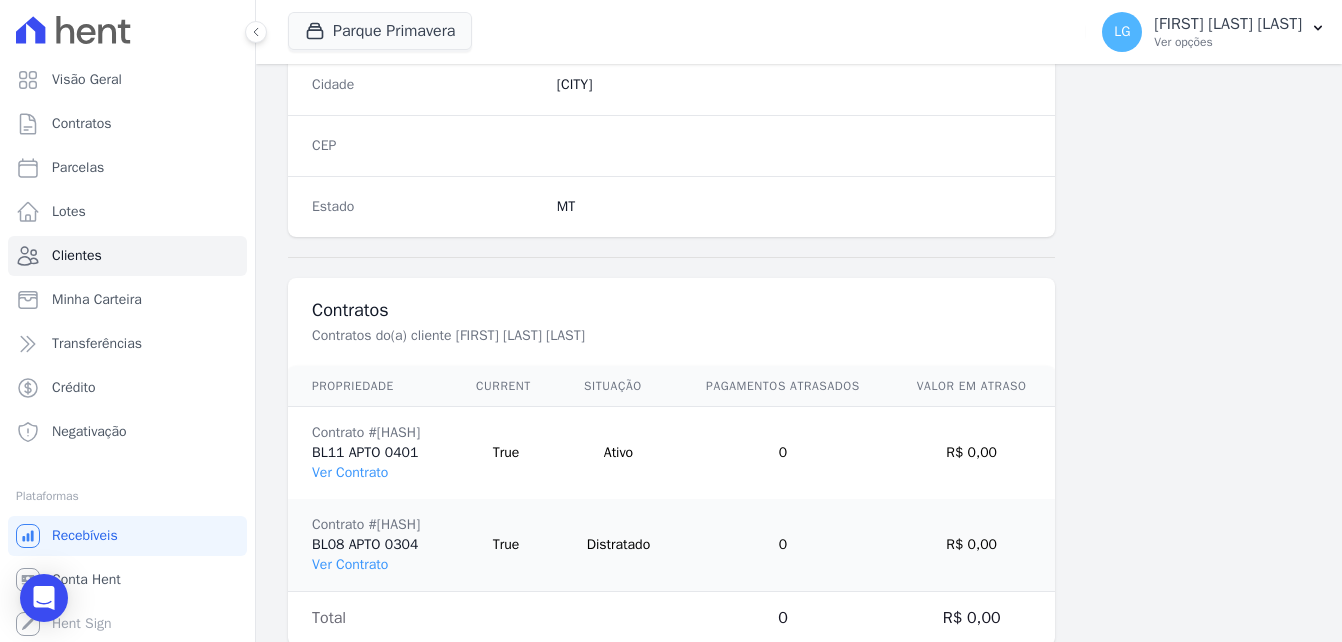 scroll, scrollTop: 1337, scrollLeft: 0, axis: vertical 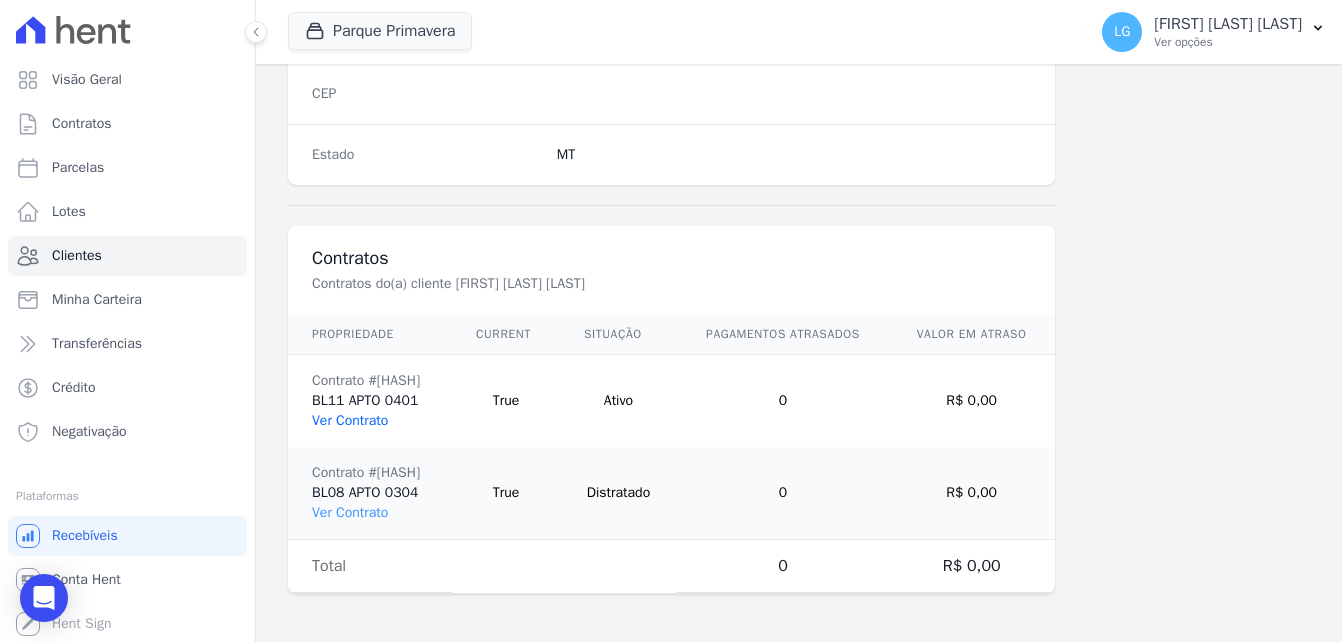 click on "Ver Contrato" at bounding box center (350, 420) 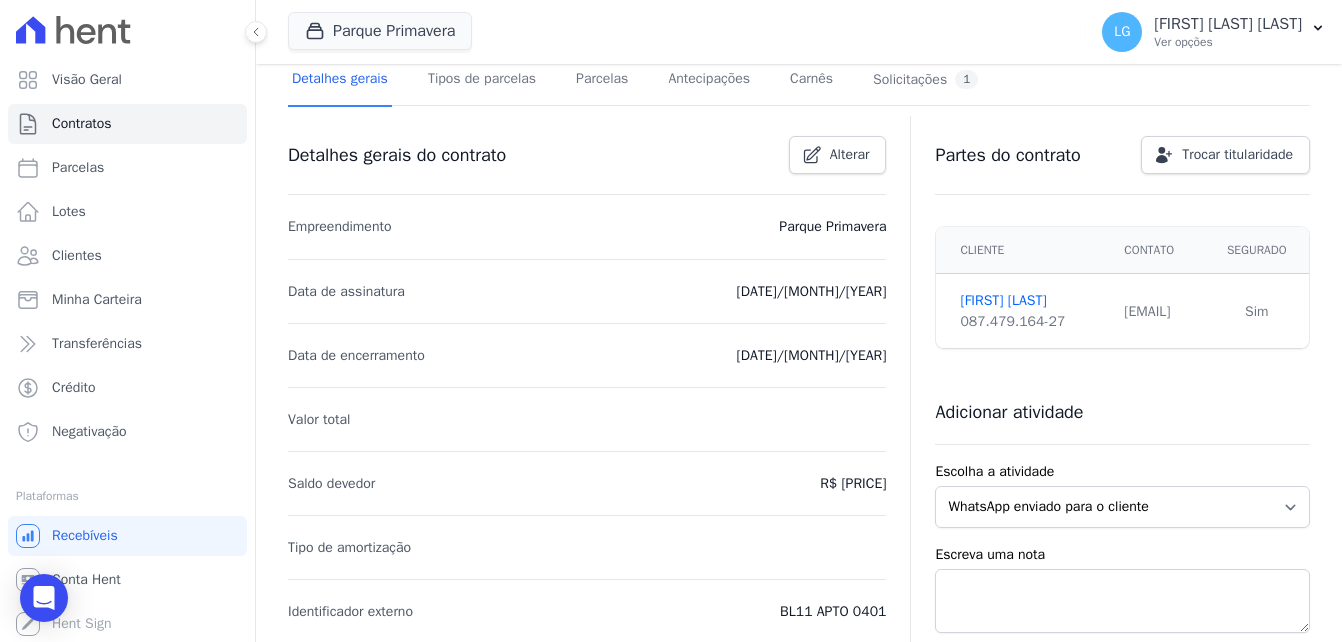 scroll, scrollTop: 0, scrollLeft: 0, axis: both 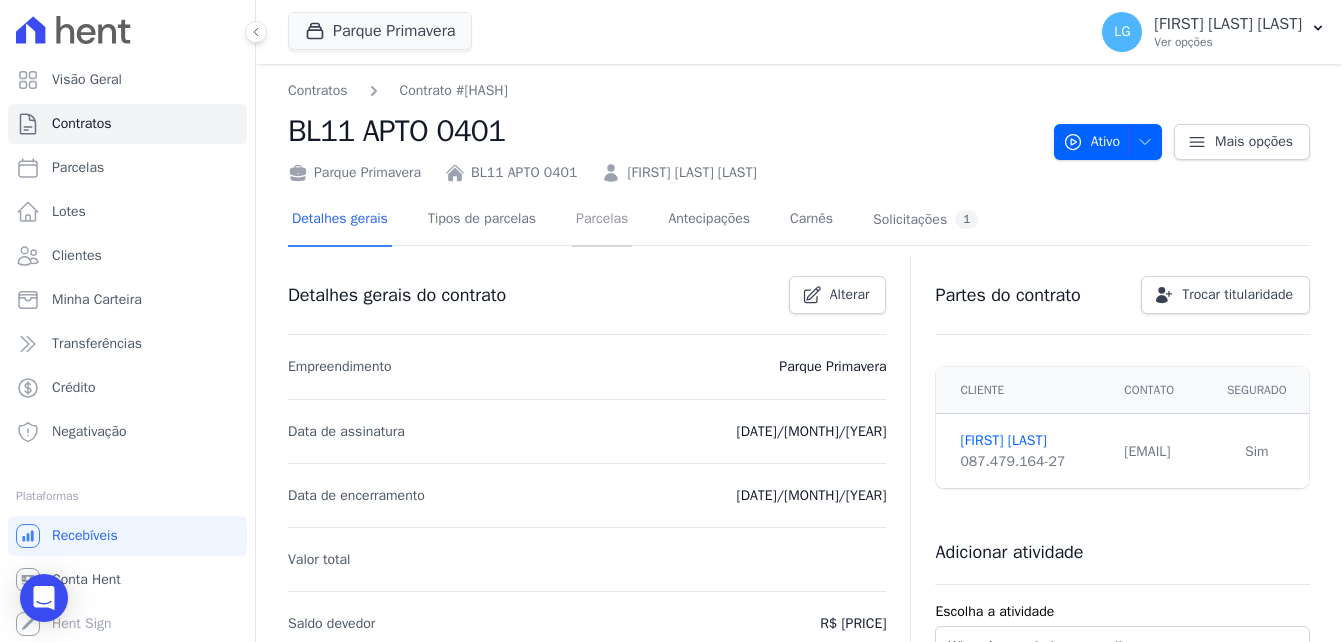 click on "Parcelas" at bounding box center [602, 220] 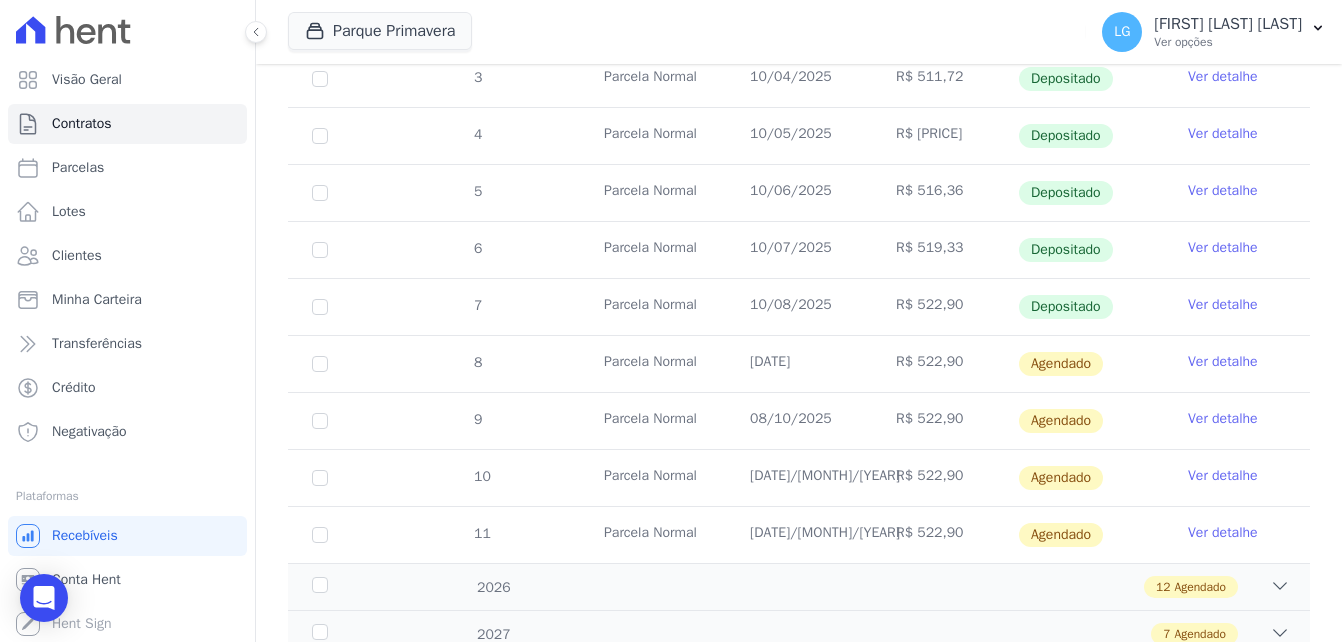 scroll, scrollTop: 560, scrollLeft: 0, axis: vertical 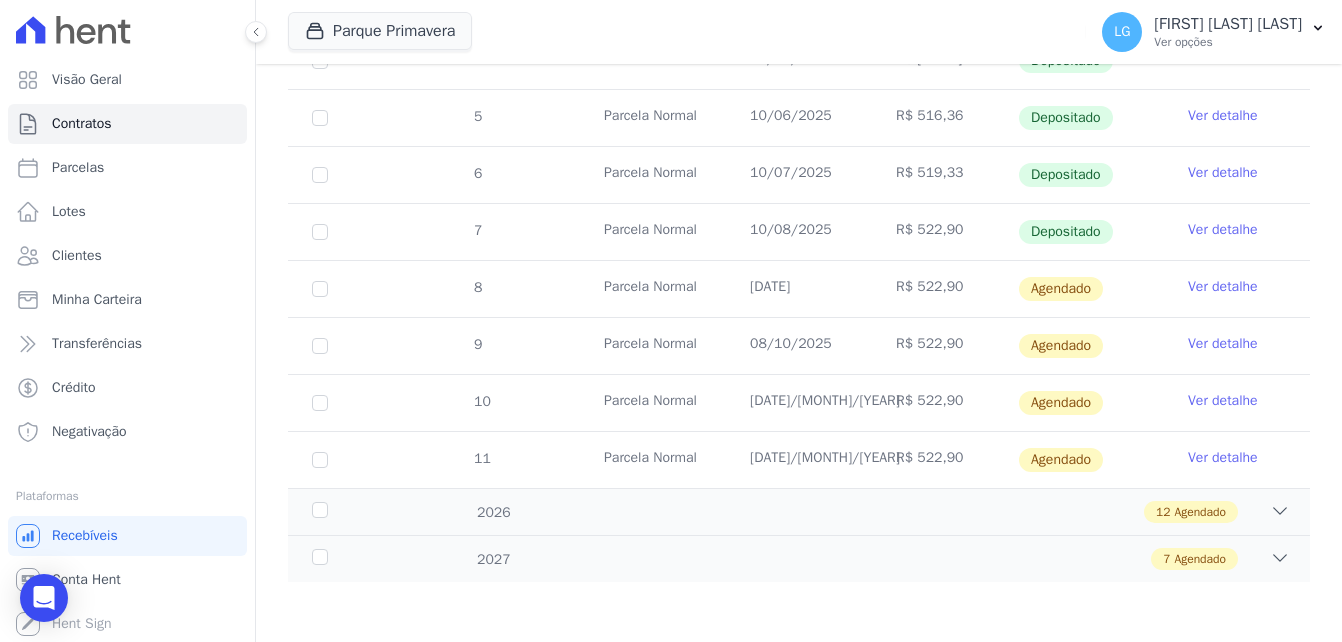 click on "Ver detalhe" at bounding box center [1223, 230] 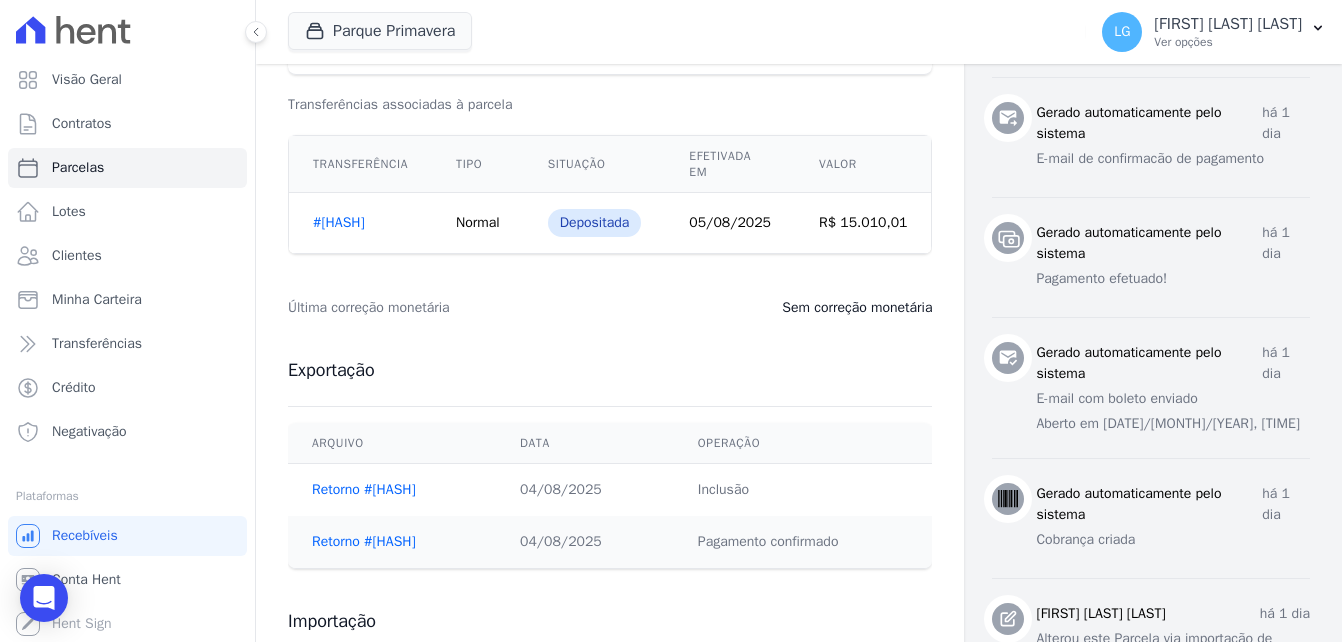 scroll, scrollTop: 800, scrollLeft: 0, axis: vertical 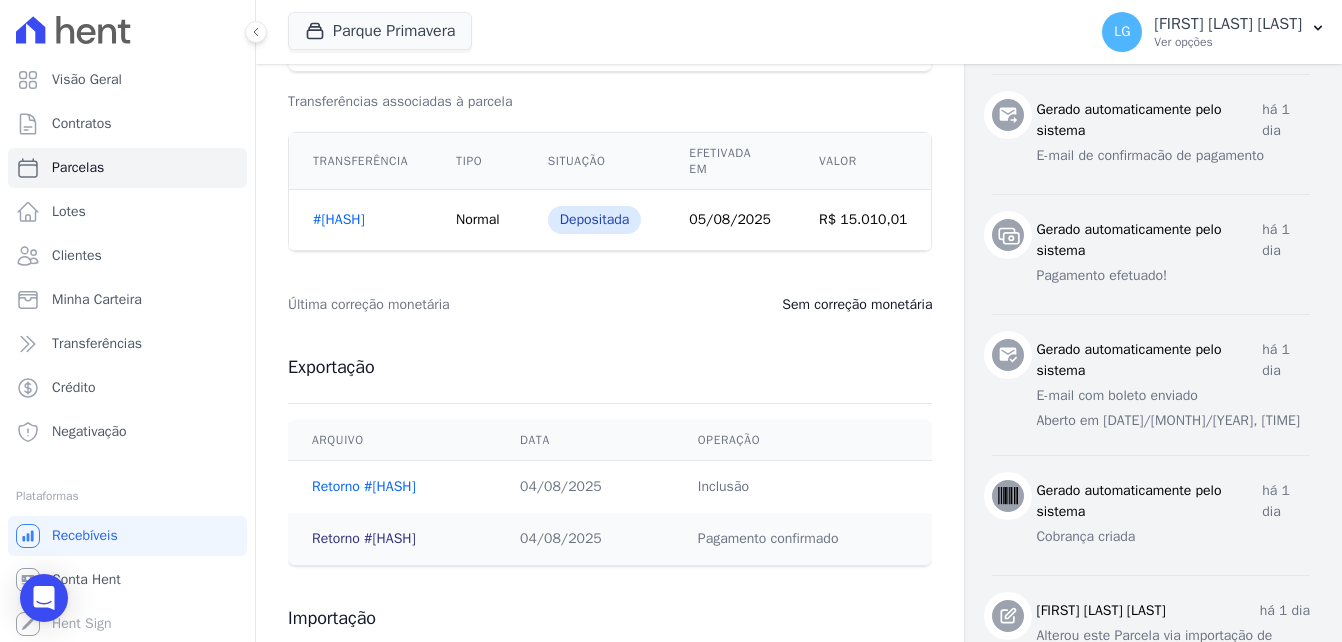 click on "Retorno #[HASH]" at bounding box center [364, 538] 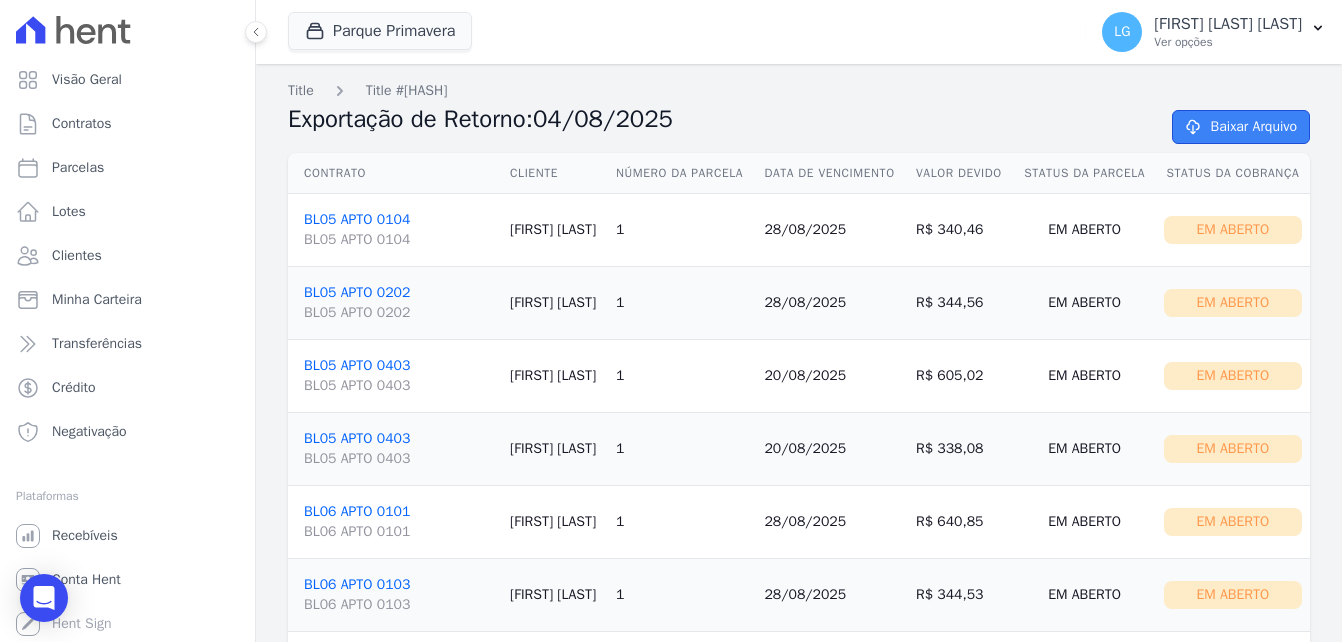 click on "Baixar Arquivo" at bounding box center (1241, 127) 